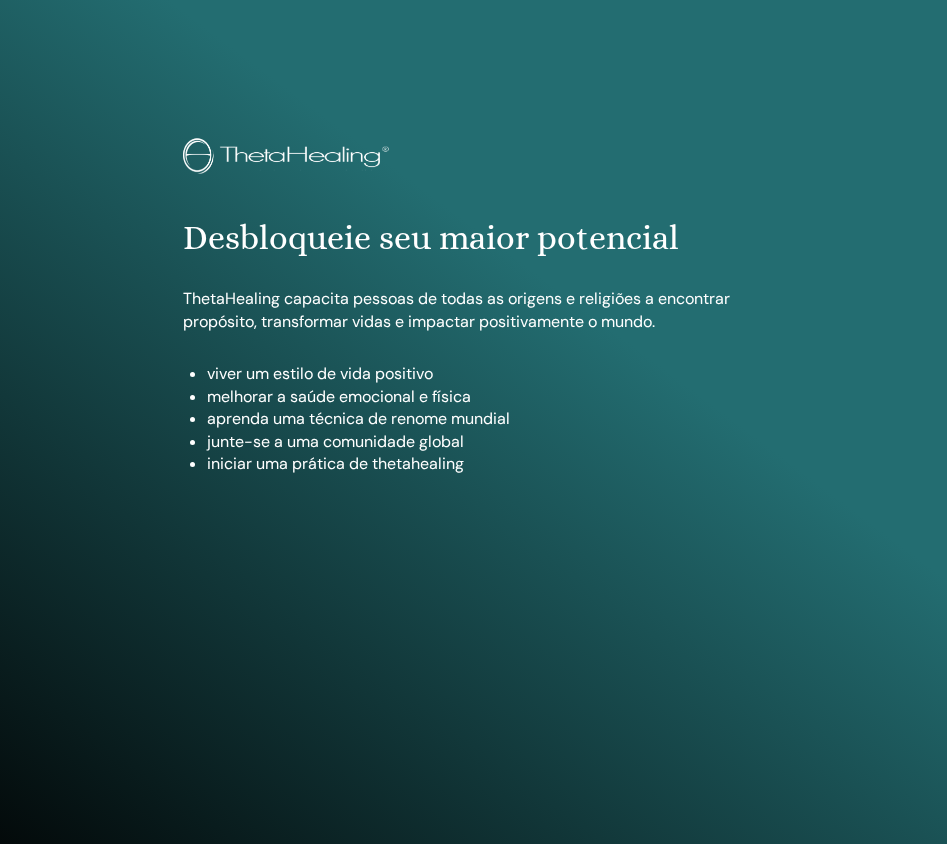 scroll, scrollTop: 1075, scrollLeft: 0, axis: vertical 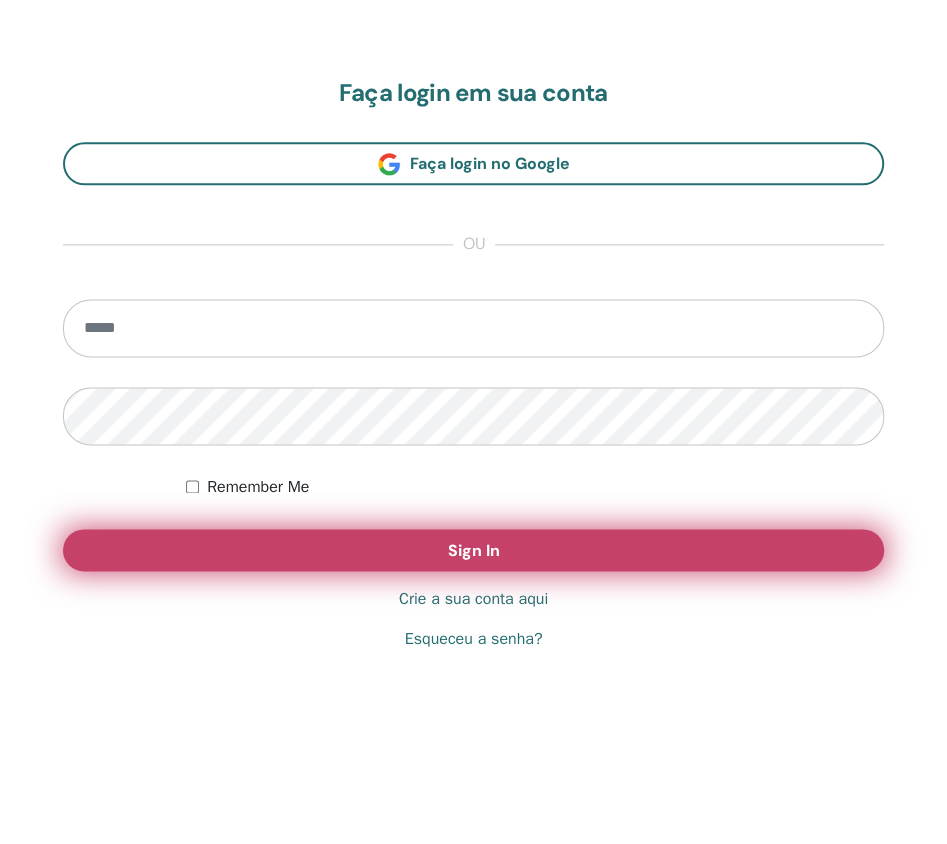 type on "**********" 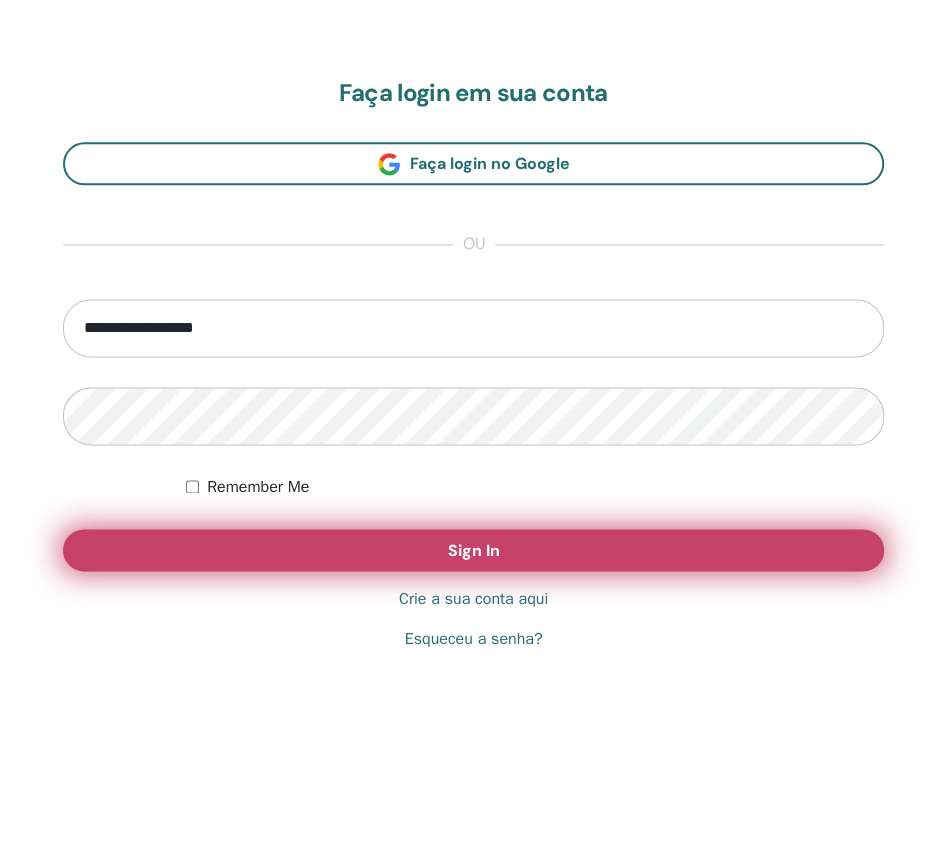 click on "Sign In" at bounding box center [473, 550] 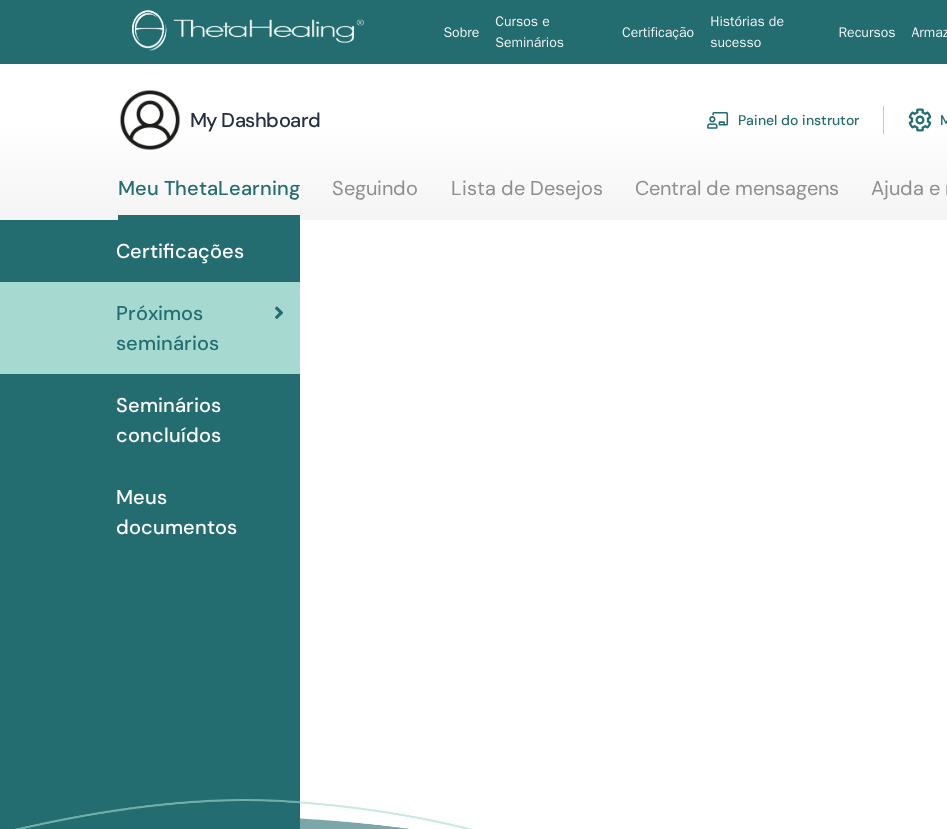 scroll, scrollTop: 0, scrollLeft: 0, axis: both 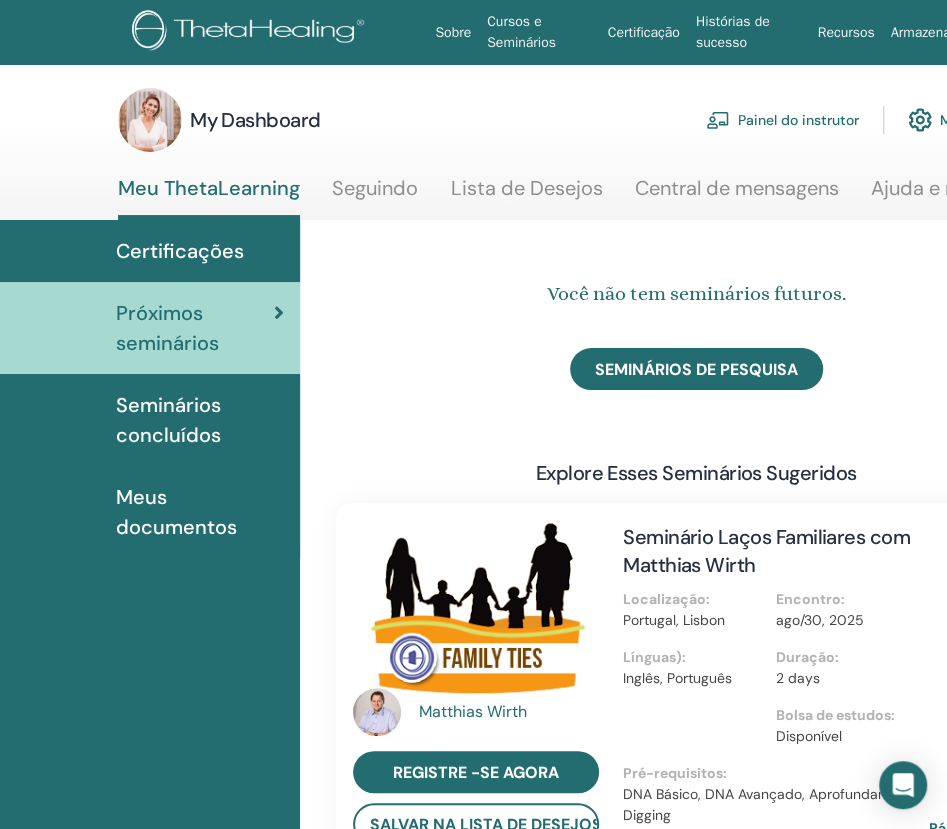 click on "Painel do instrutor" at bounding box center [782, 120] 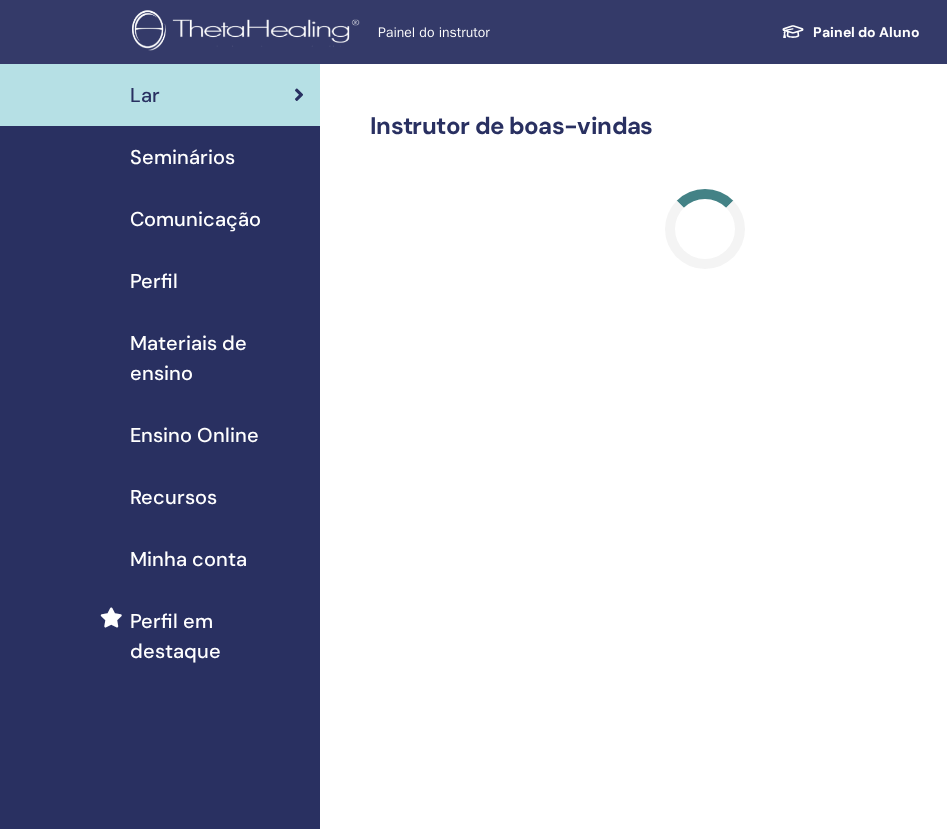scroll, scrollTop: 0, scrollLeft: 0, axis: both 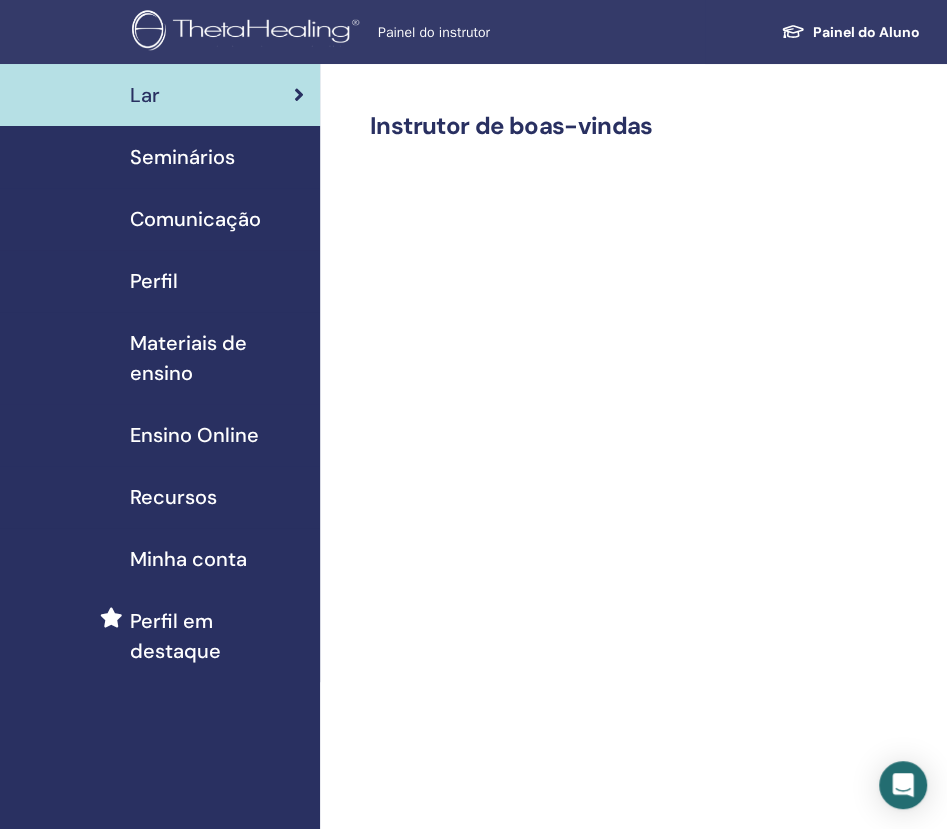 click on "Seminários" at bounding box center (182, 157) 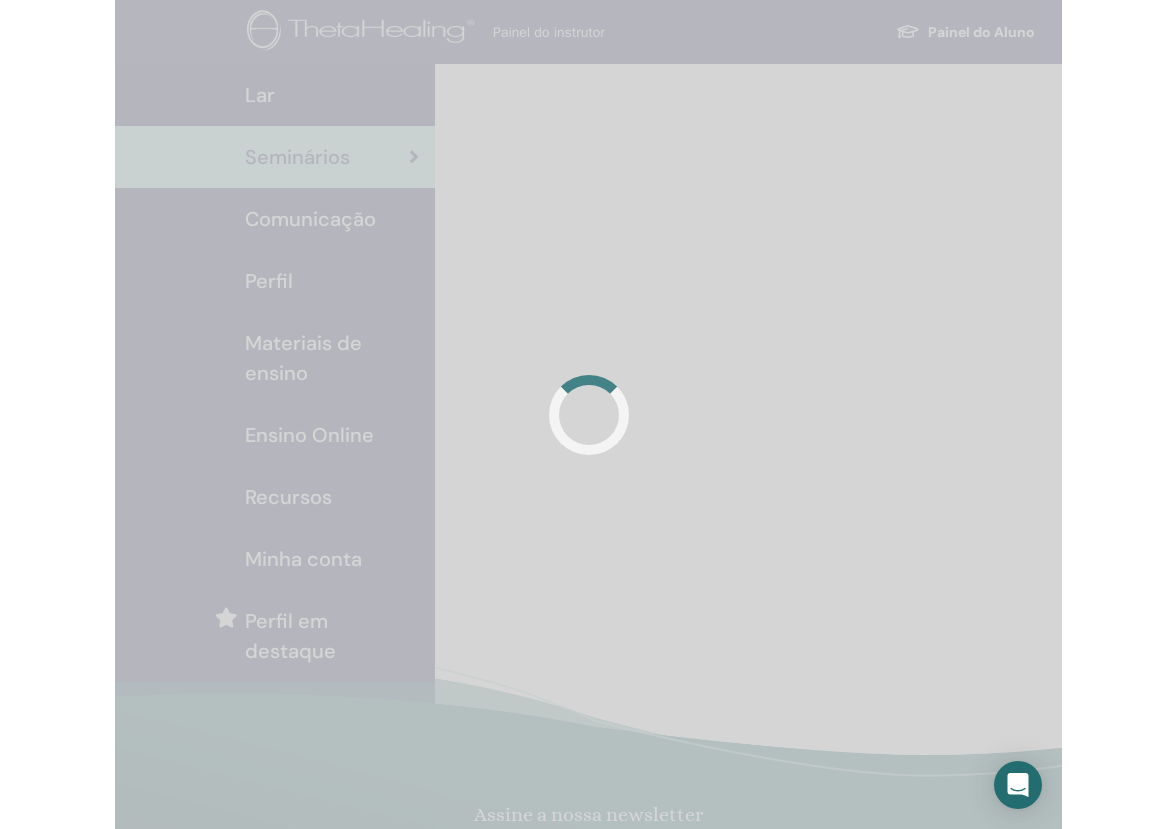 scroll, scrollTop: 0, scrollLeft: 0, axis: both 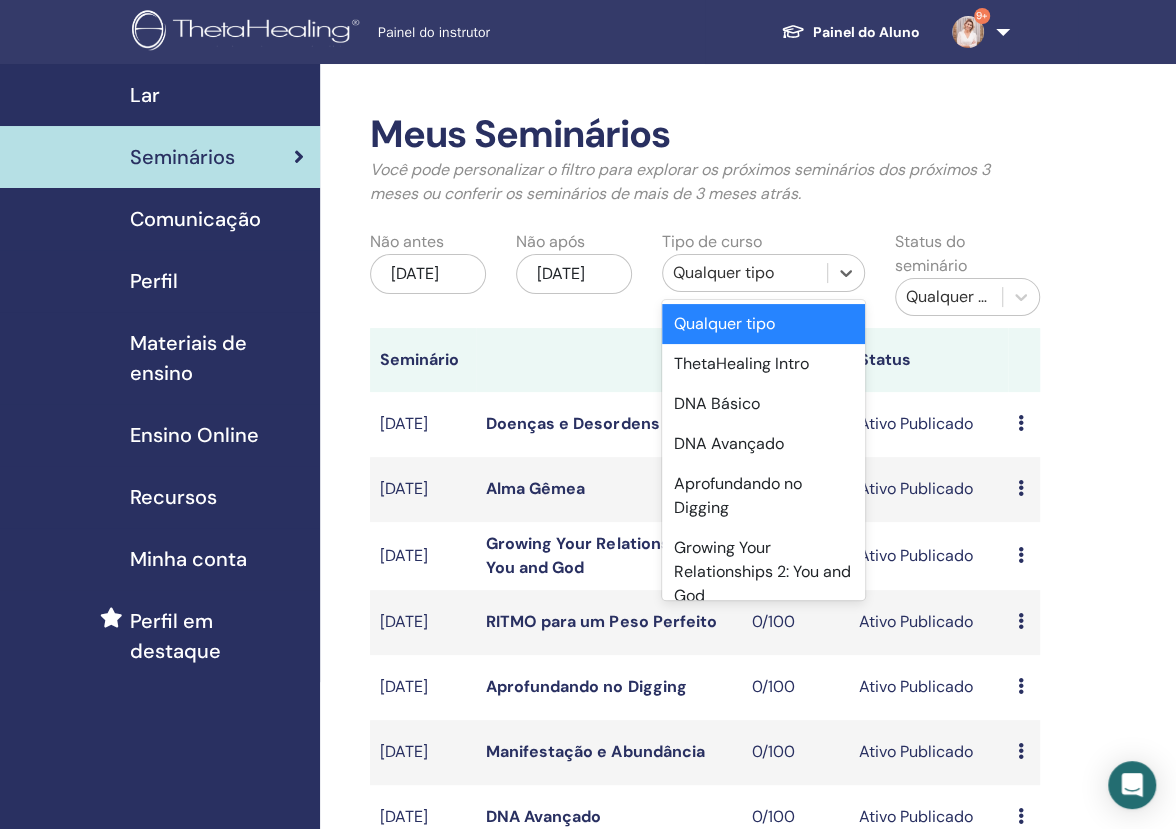 click on "Qualquer tipo" at bounding box center (745, 273) 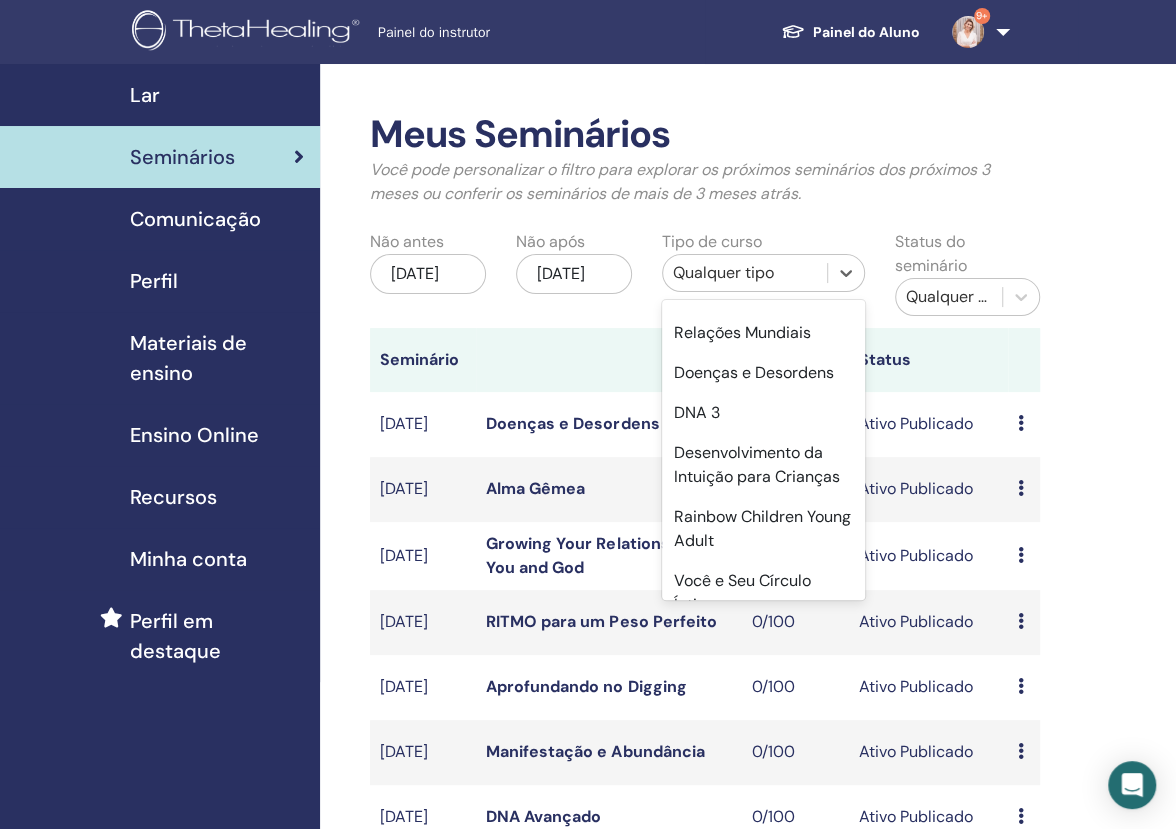 scroll, scrollTop: 347, scrollLeft: 0, axis: vertical 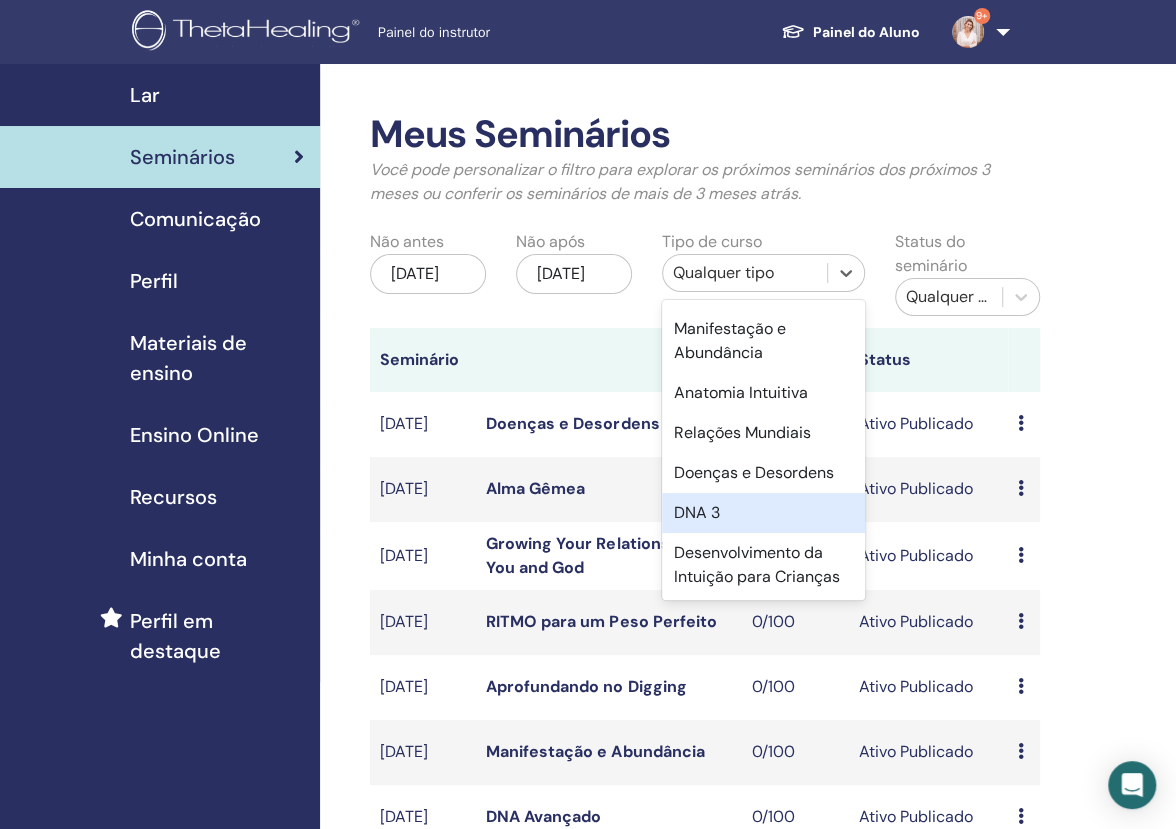 click on "DNA 3" at bounding box center (763, 513) 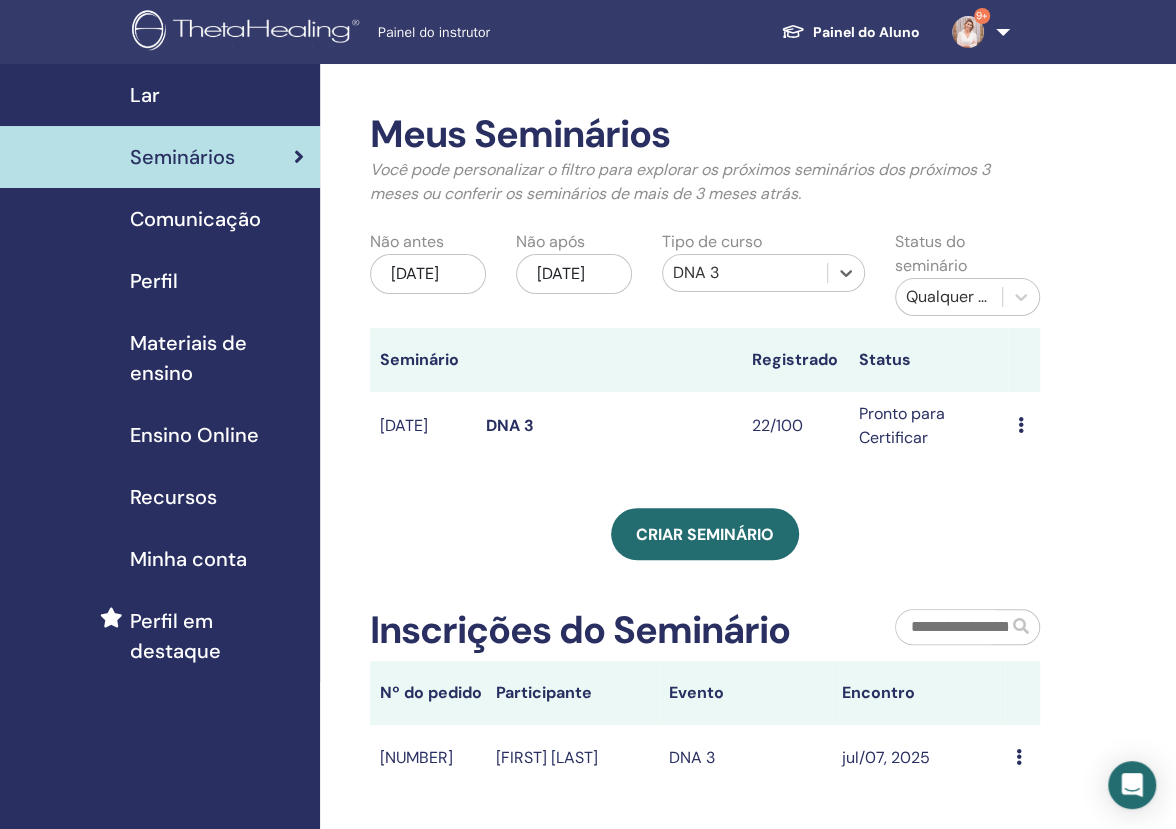 click at bounding box center (1021, 425) 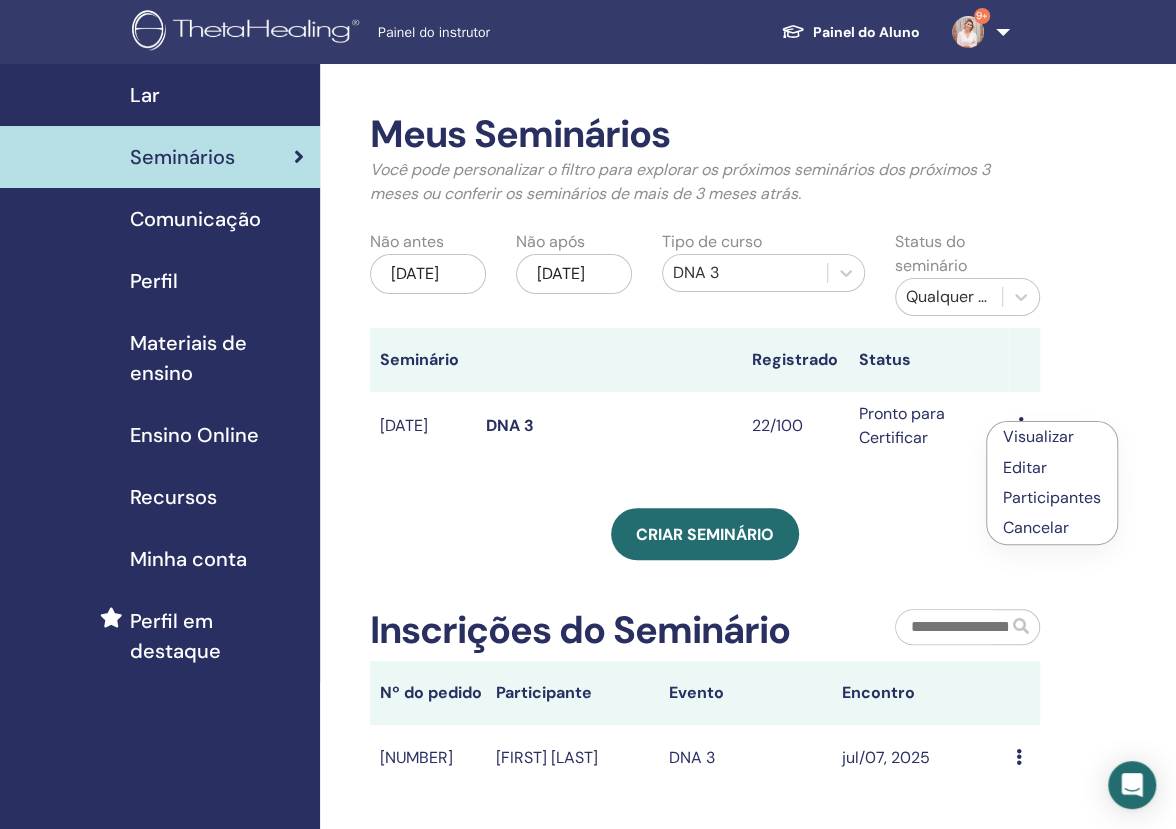 click on "Participantes" at bounding box center [1052, 497] 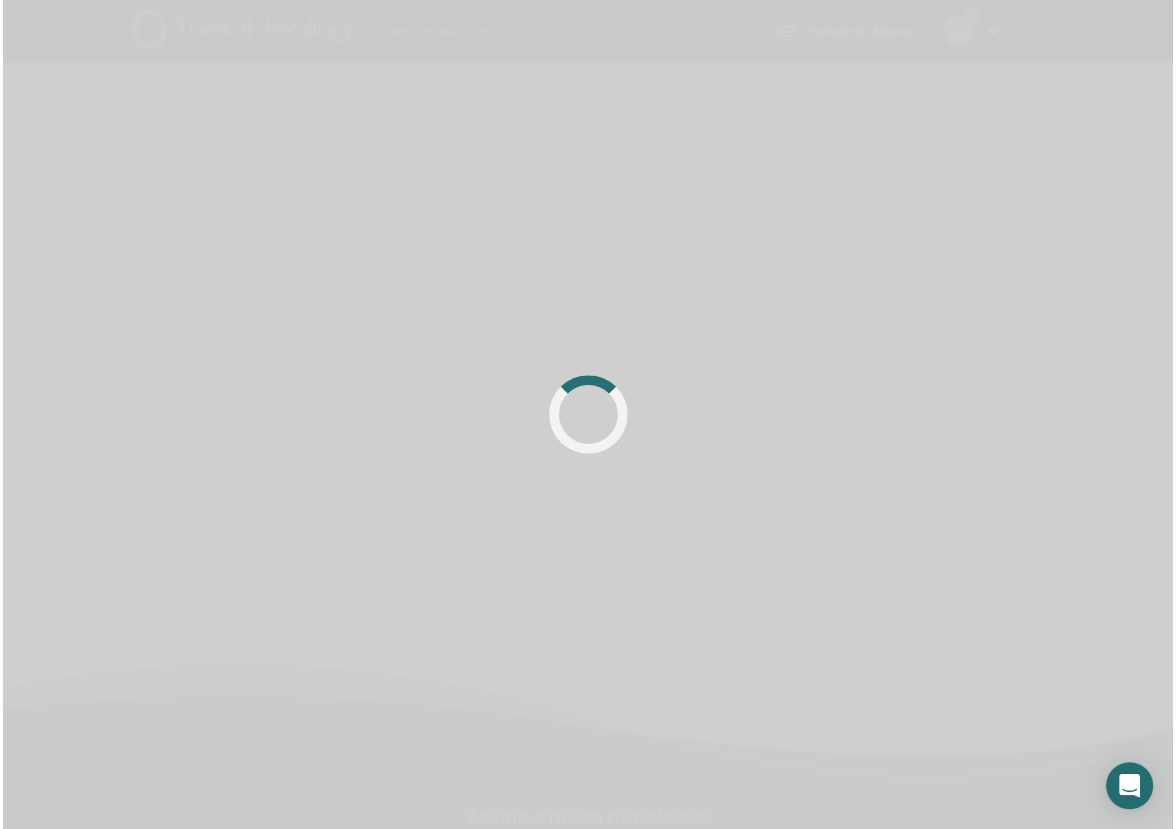 scroll, scrollTop: 0, scrollLeft: 0, axis: both 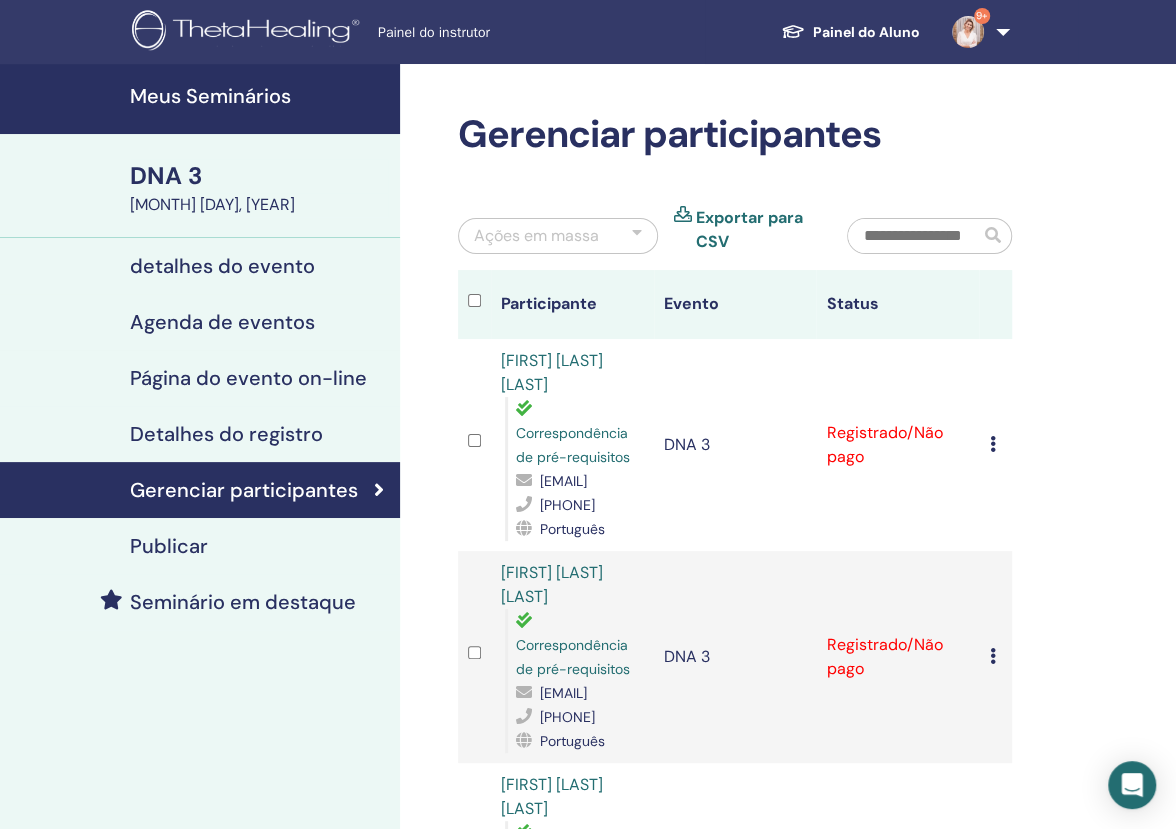click at bounding box center [914, 236] 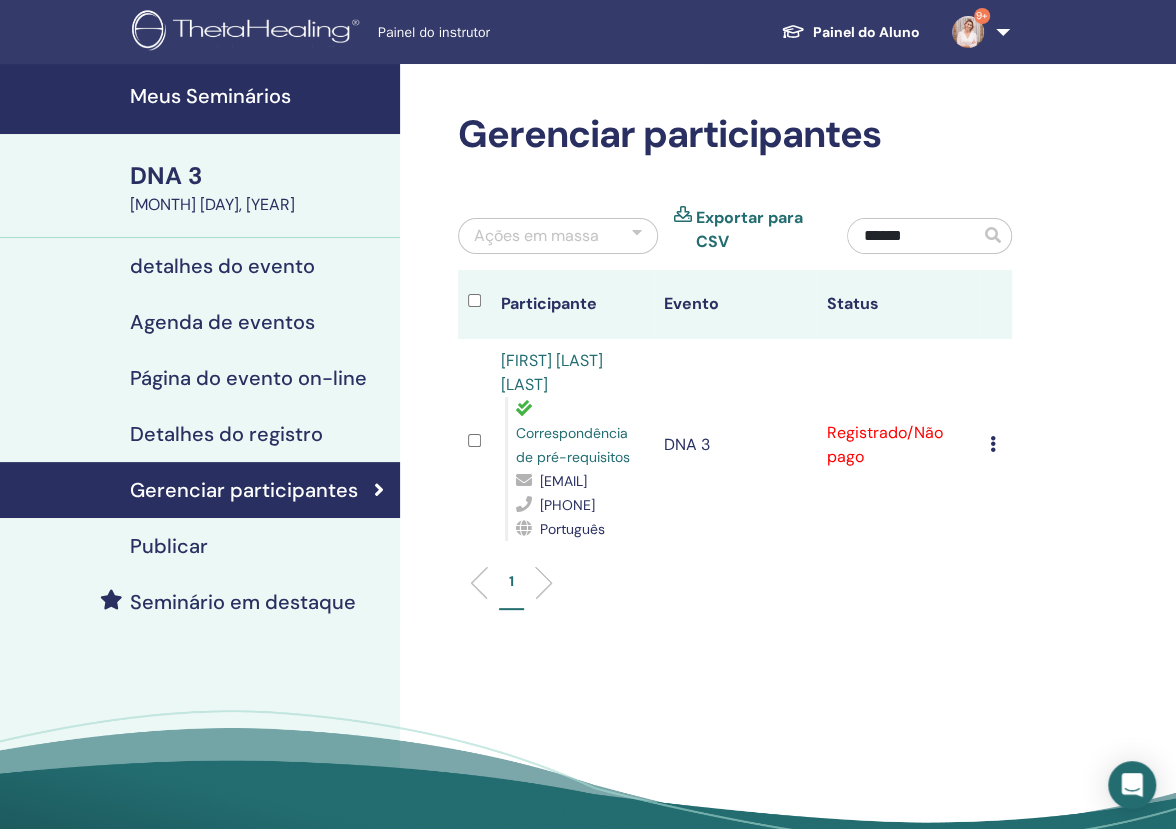 click at bounding box center (474, 445) 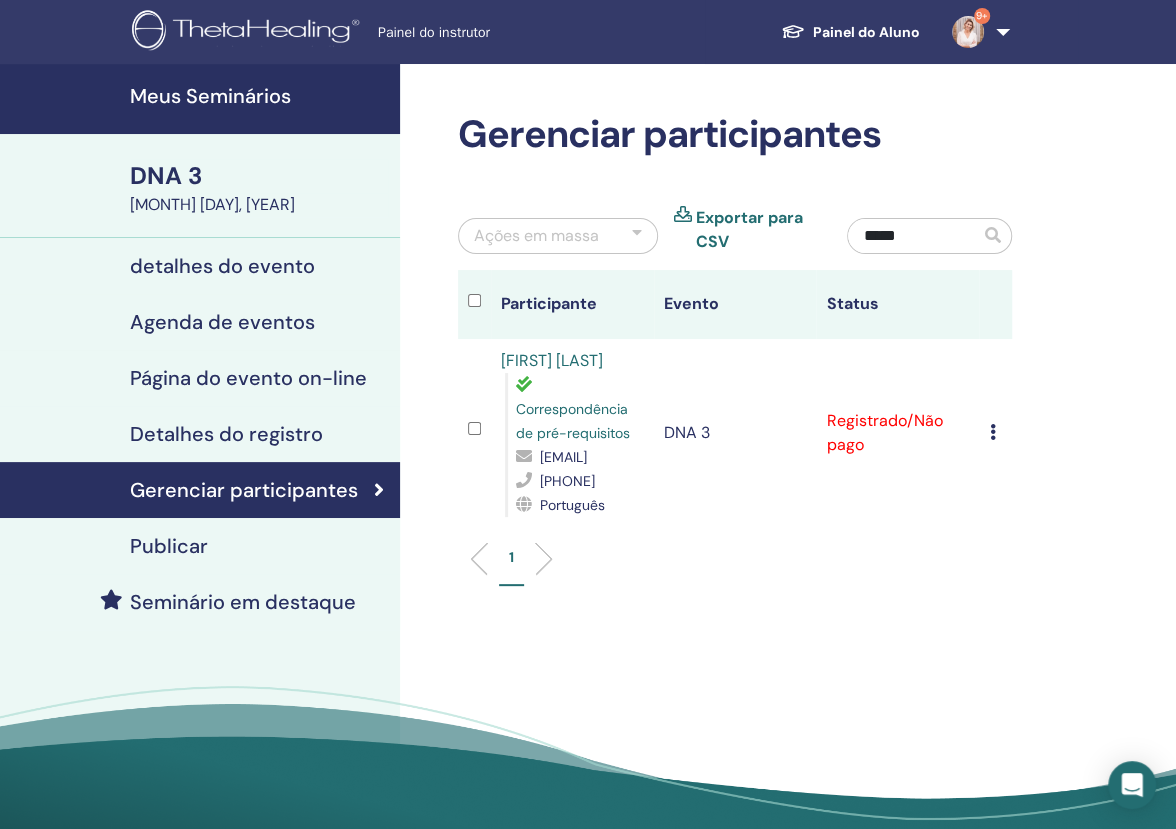 click at bounding box center [474, 432] 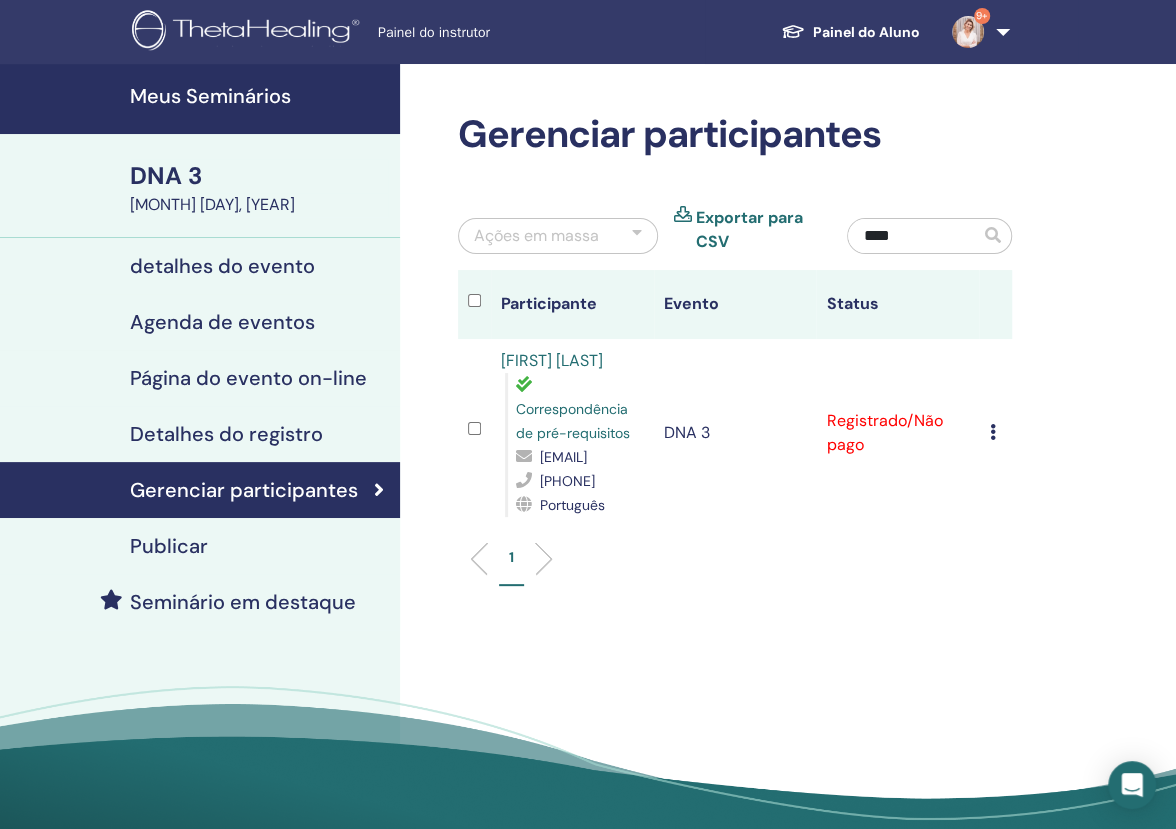 type on "****" 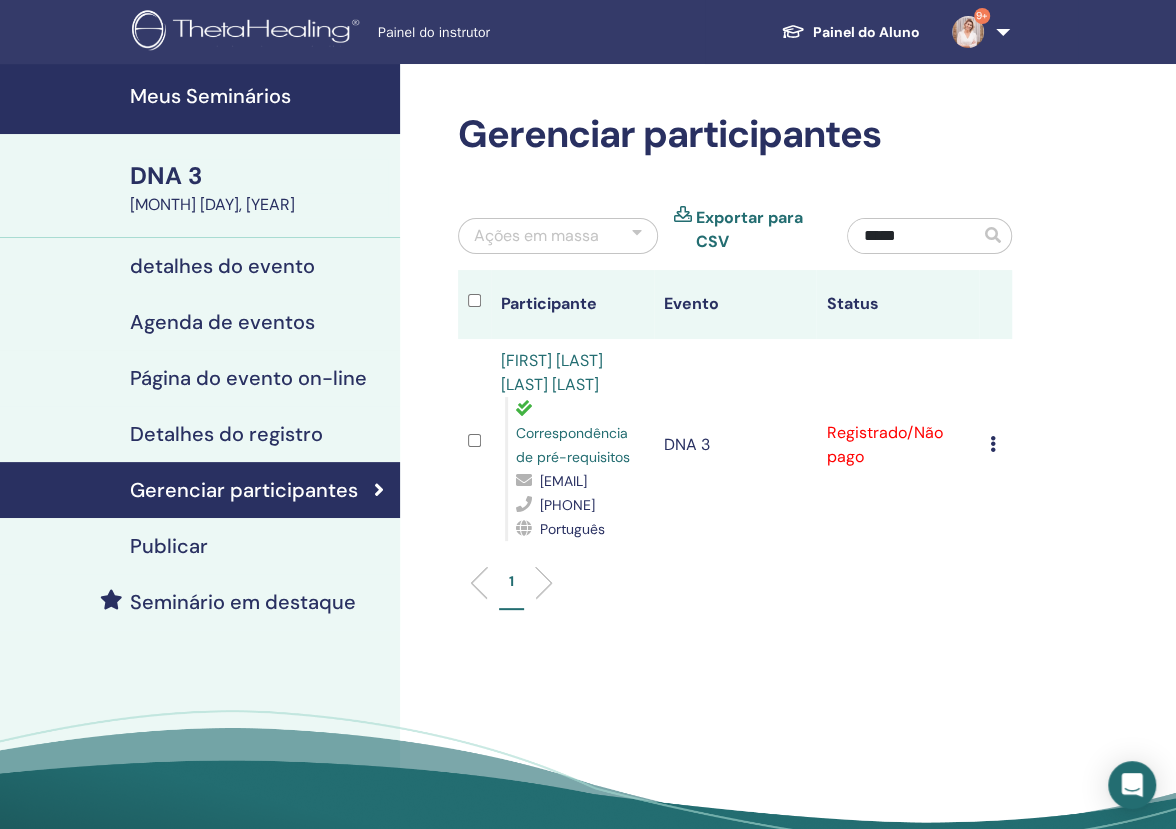 click on "*****" at bounding box center (914, 236) 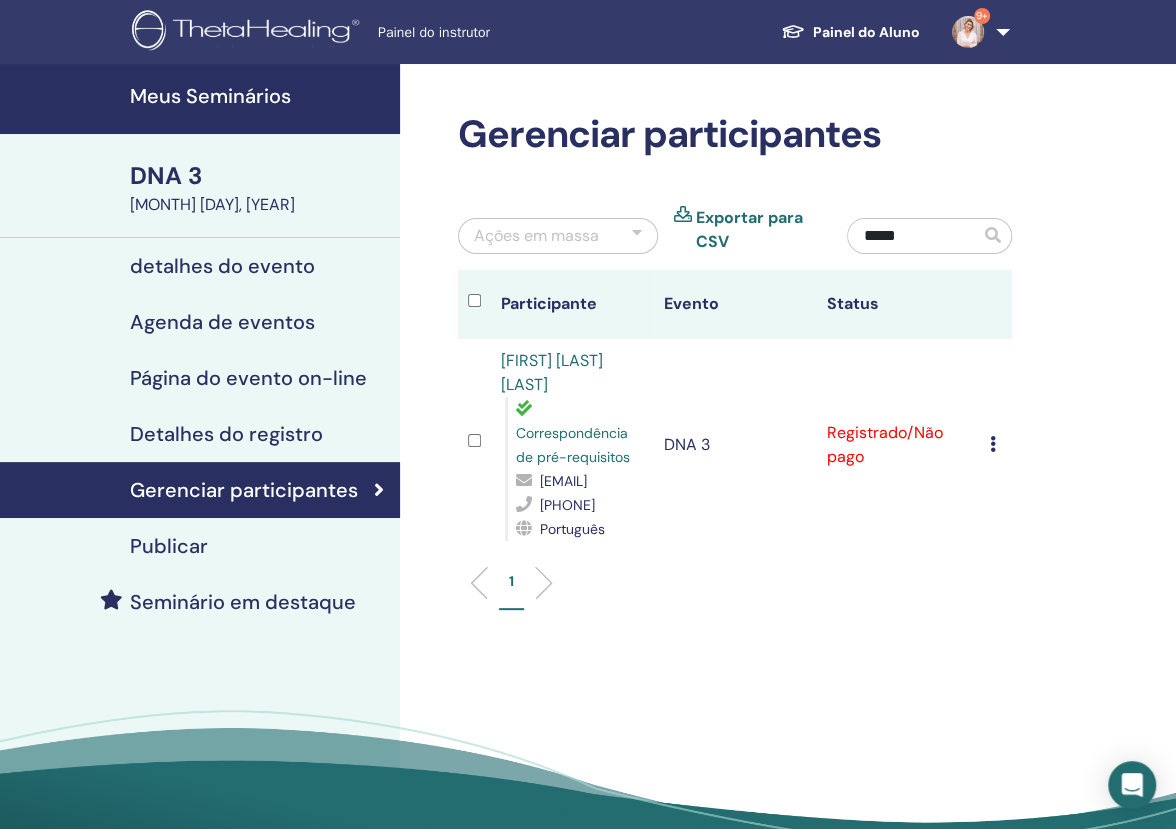 click on "*****" at bounding box center [914, 236] 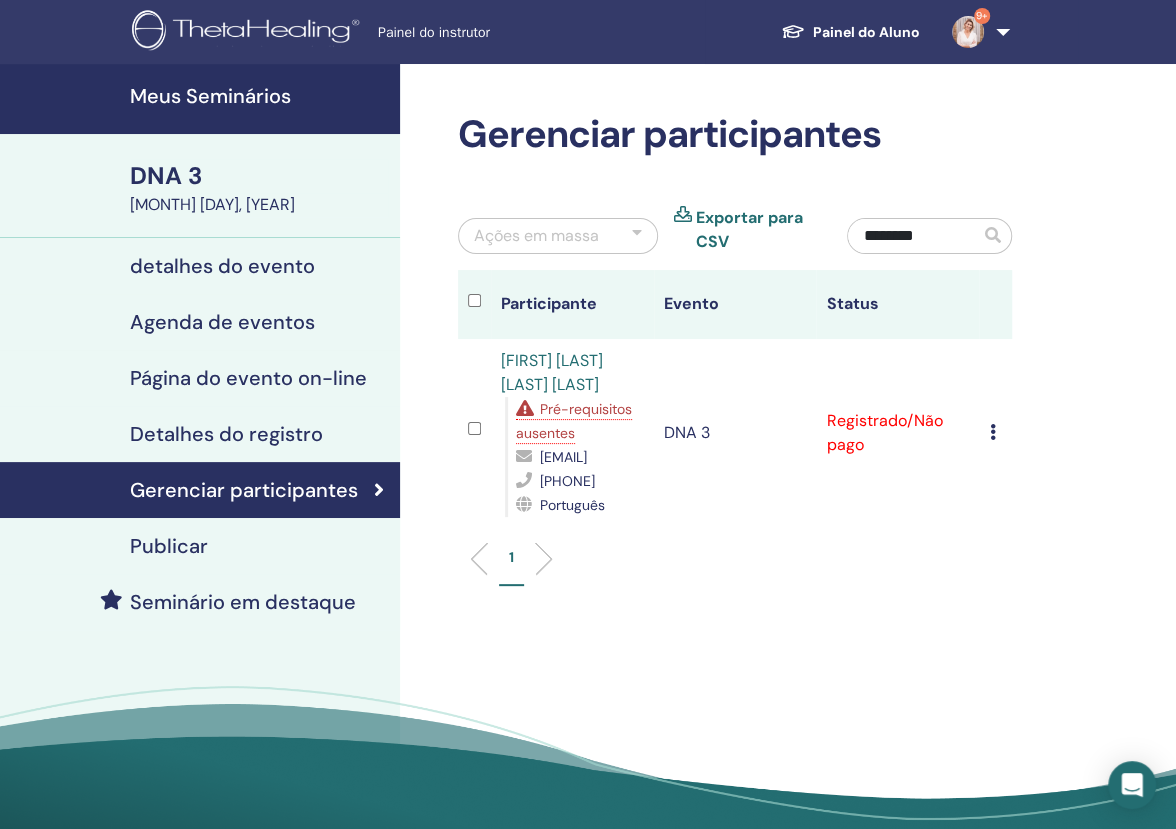 click on "********" at bounding box center [914, 236] 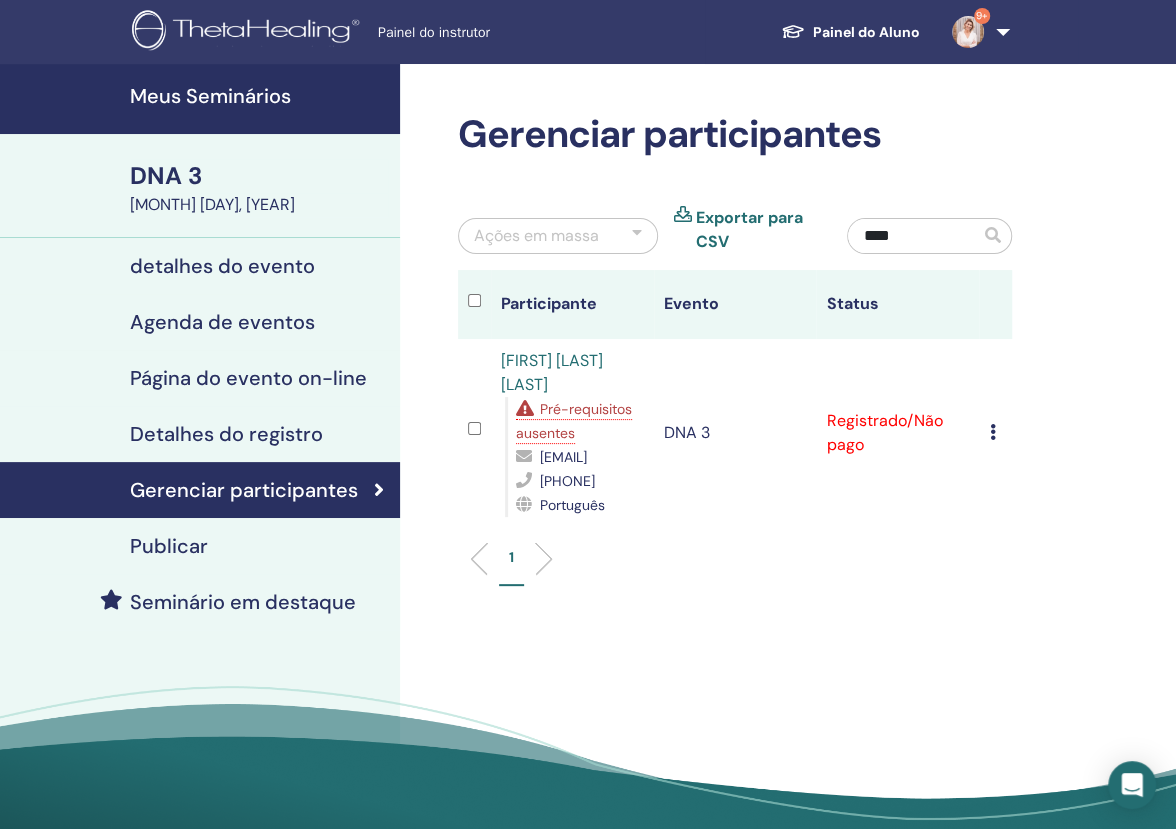 click on "****" at bounding box center [914, 236] 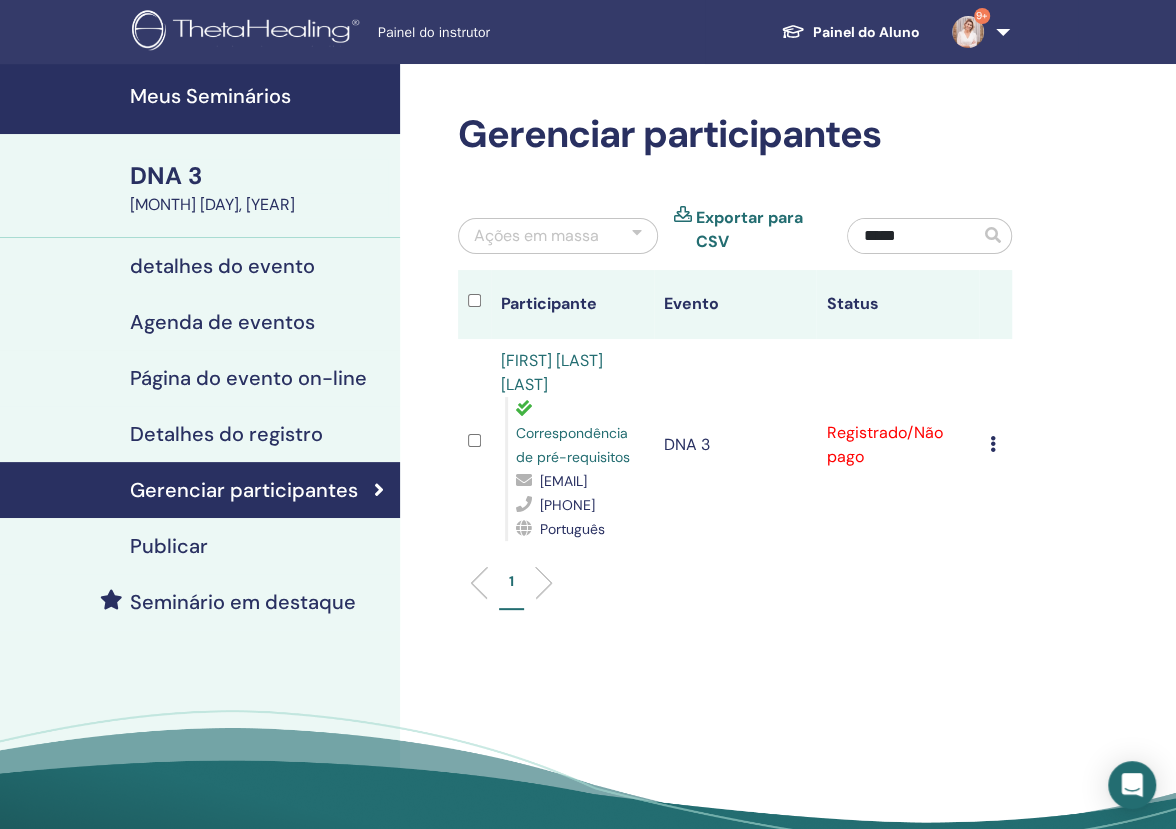 click at bounding box center [474, 444] 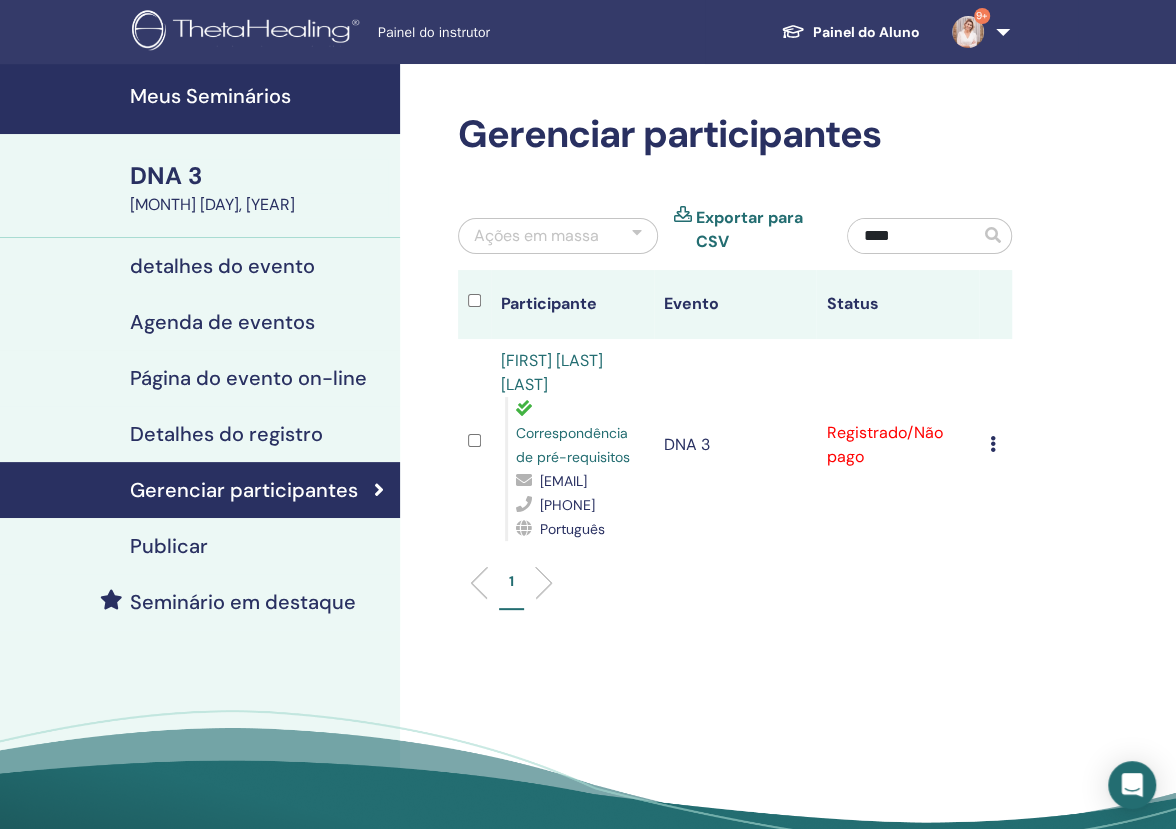 type on "****" 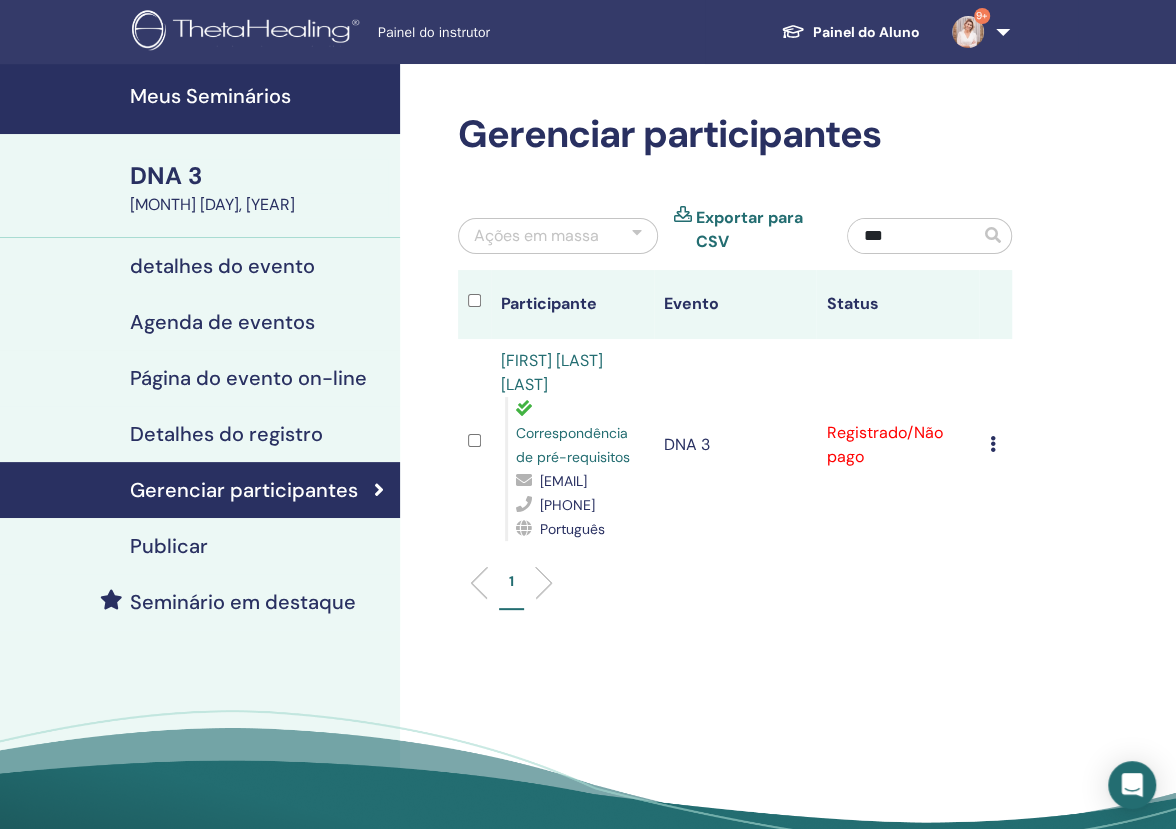 click on "***" at bounding box center (914, 236) 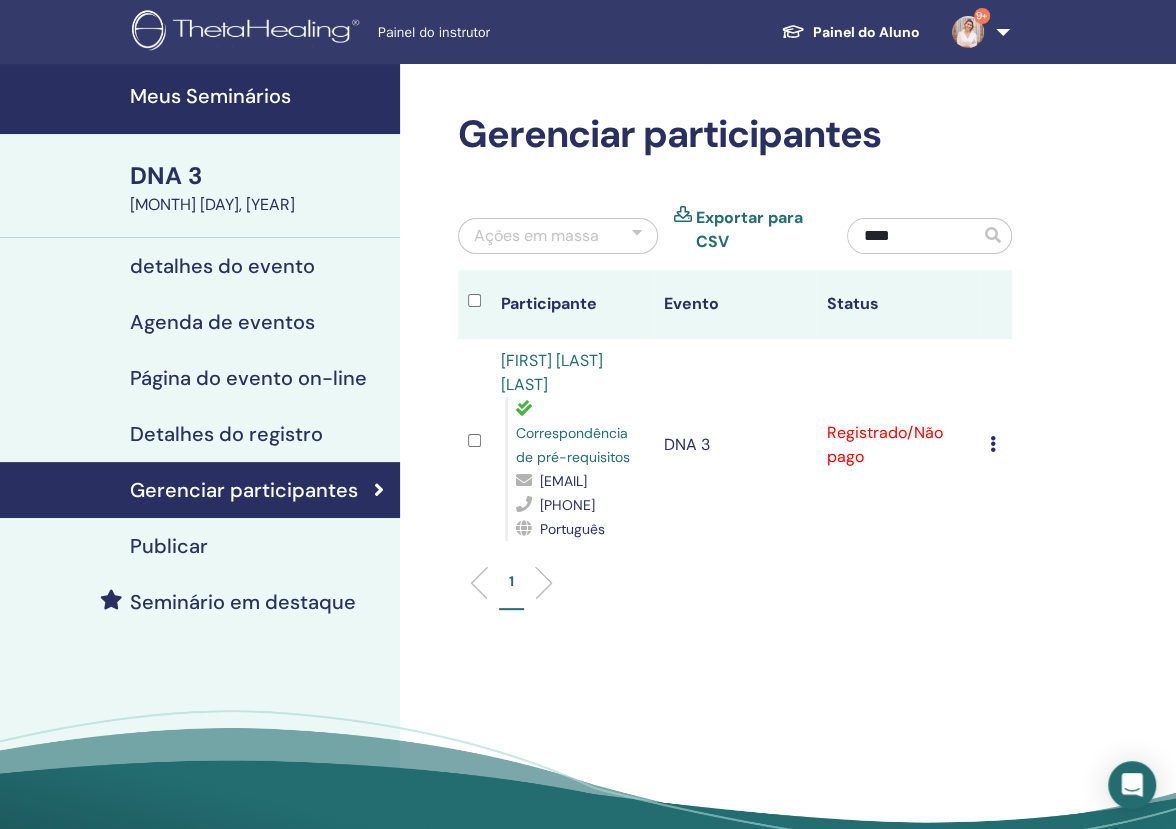 click on "****" at bounding box center [914, 236] 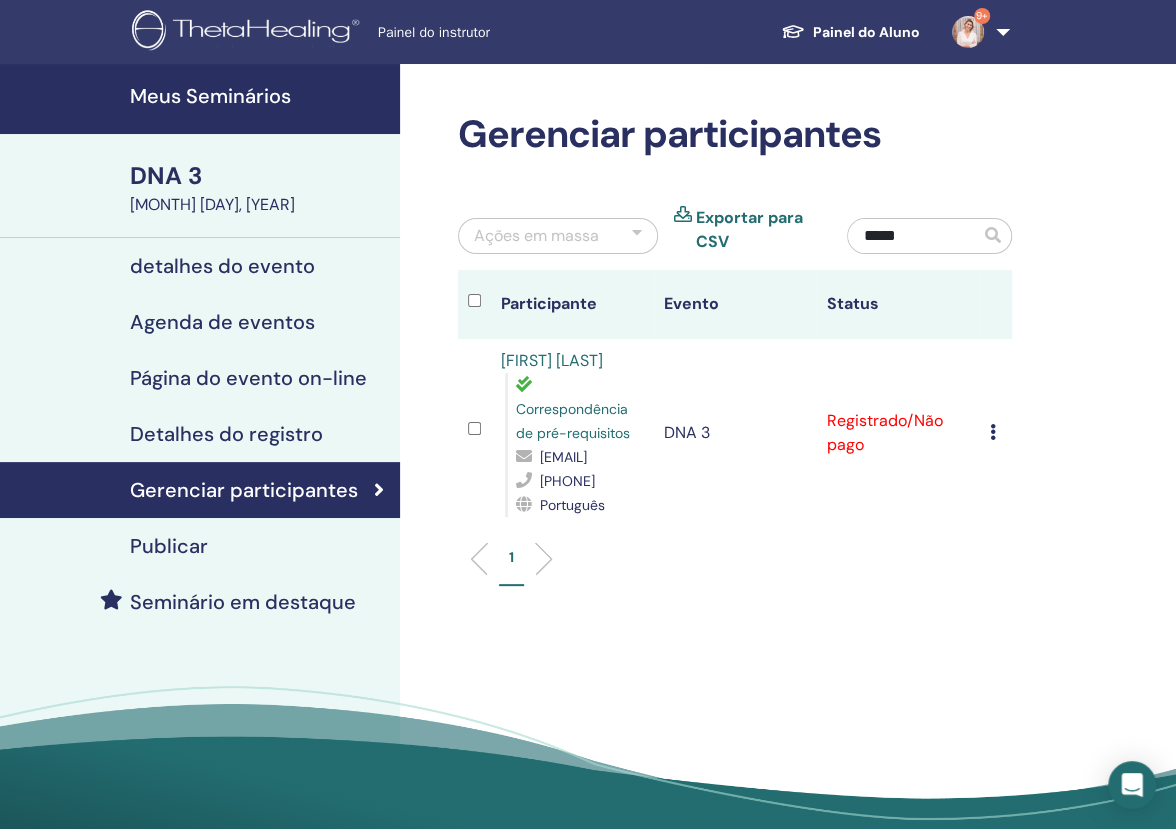 type on "*****" 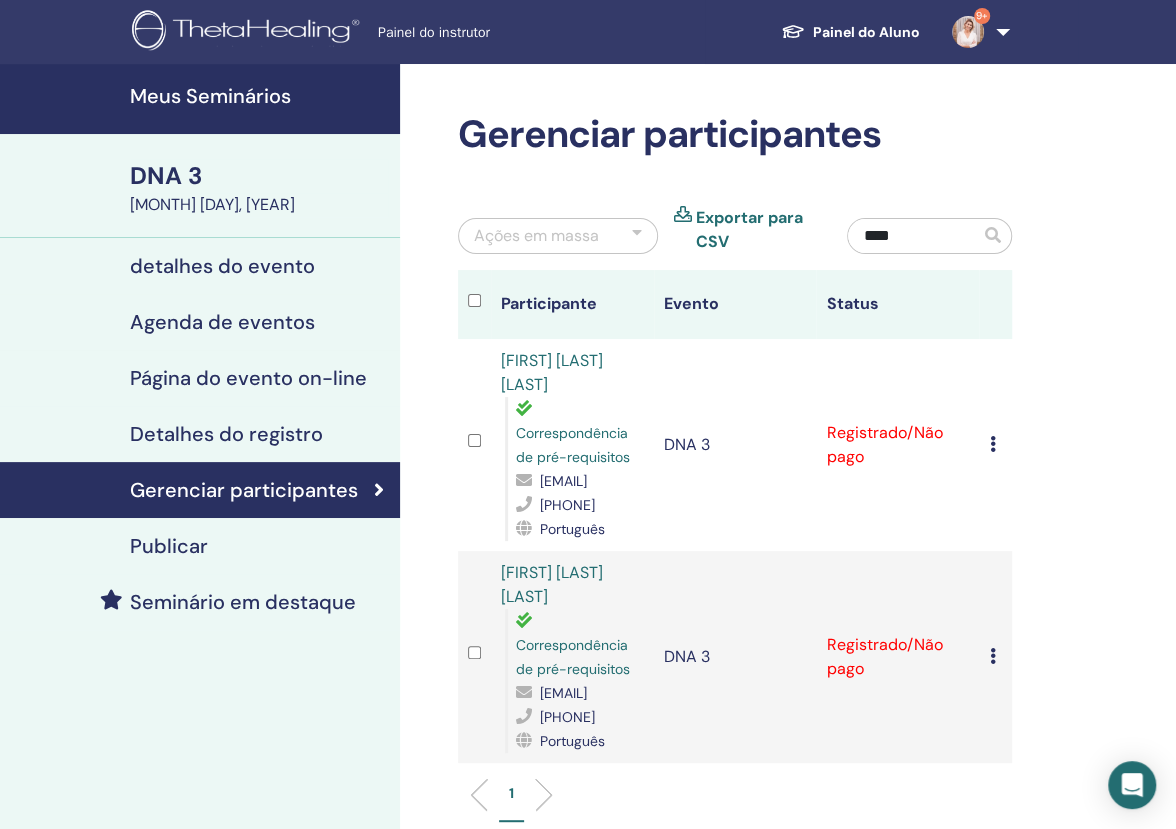 click on "****" at bounding box center (914, 236) 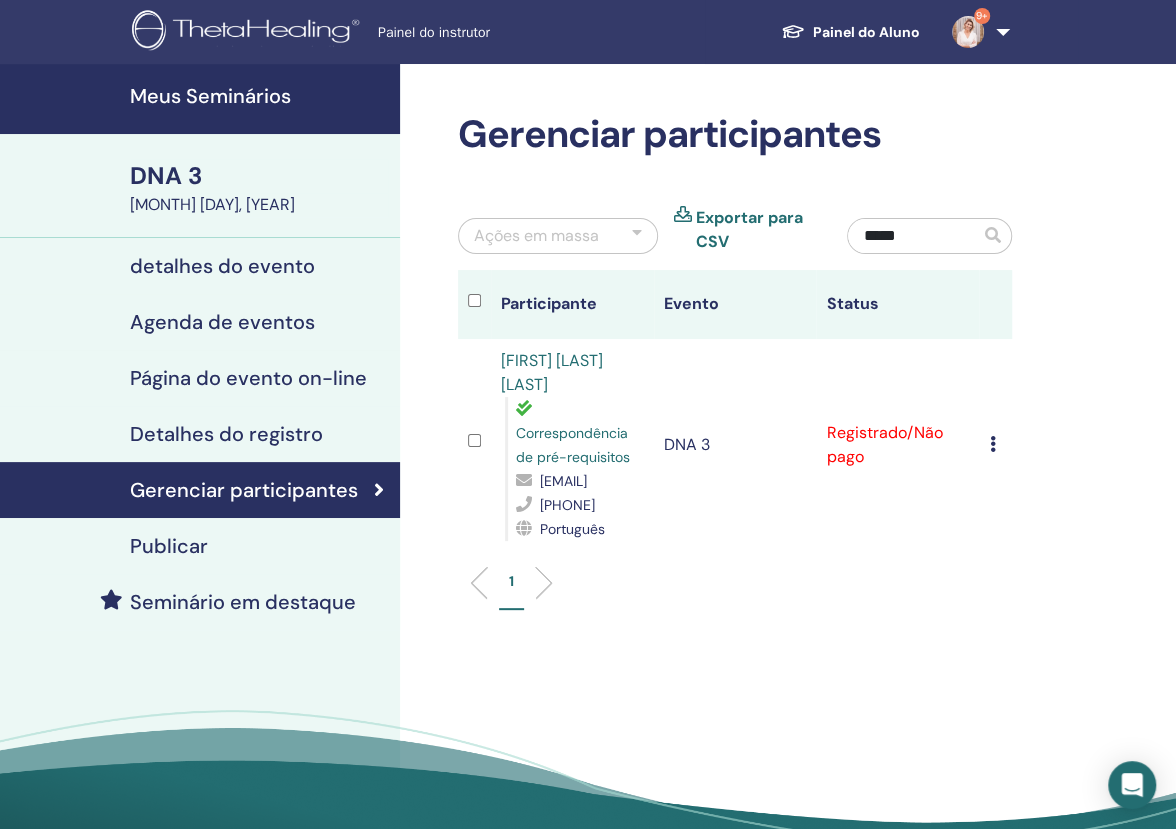 click on "*****" at bounding box center (914, 236) 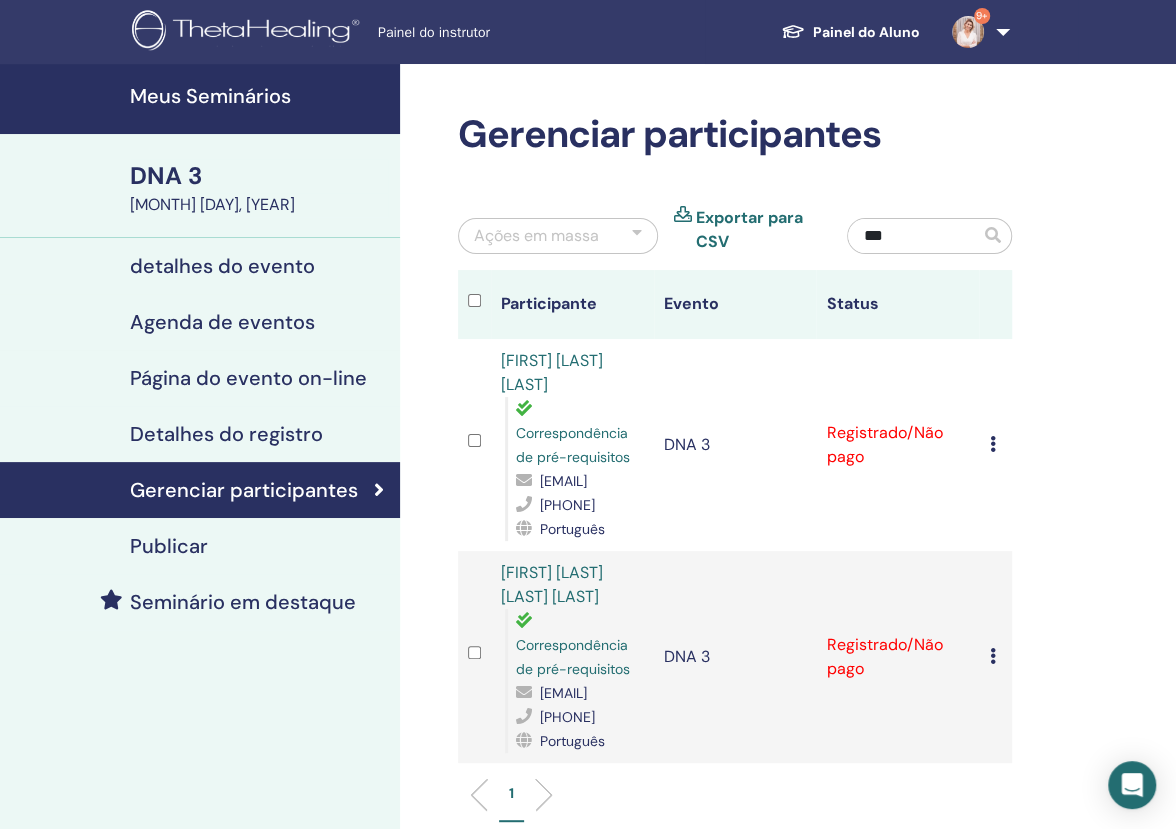 click on "***" at bounding box center (914, 236) 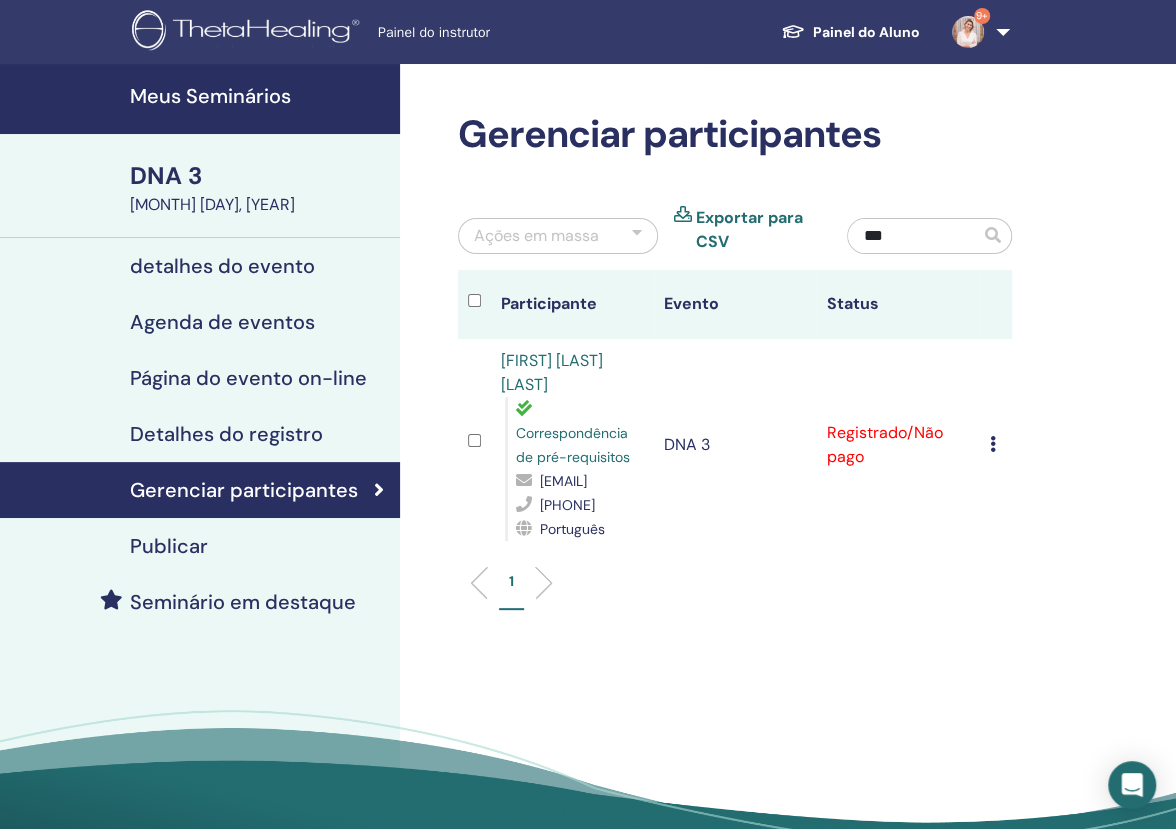 click on "***" at bounding box center [914, 236] 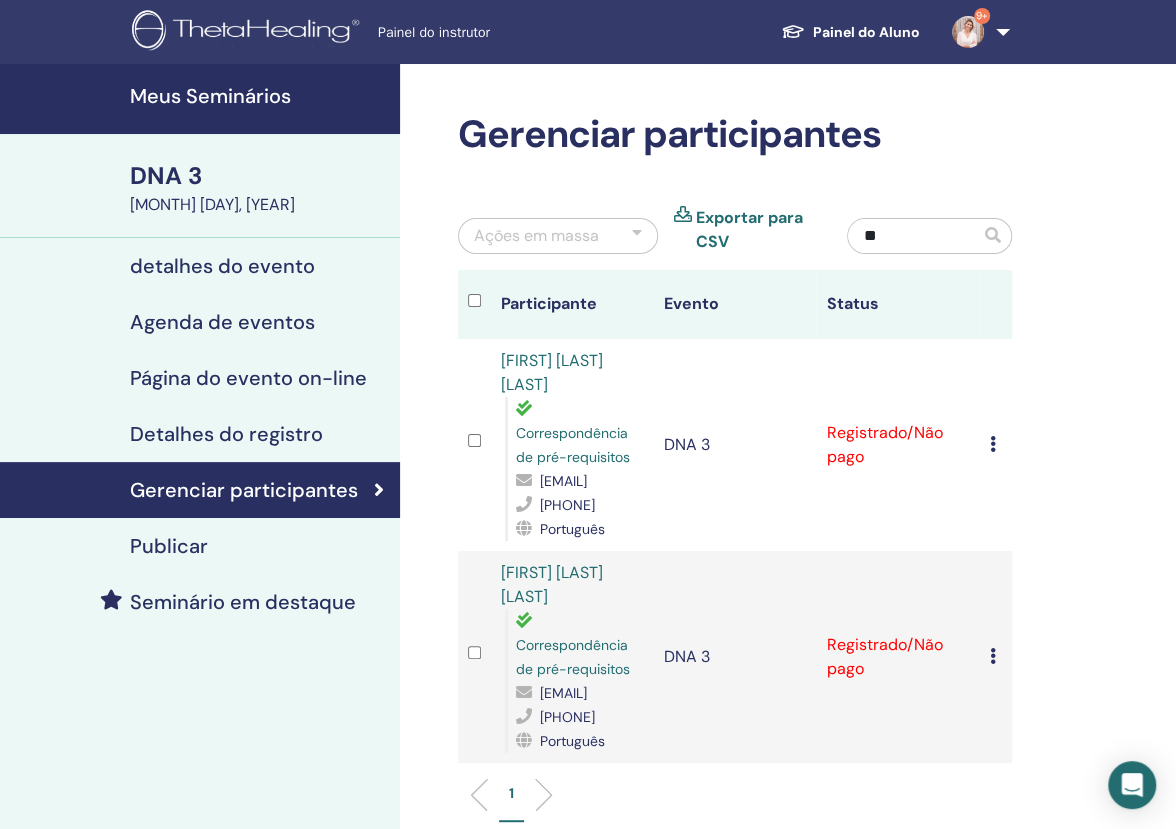 click on "**" at bounding box center (914, 236) 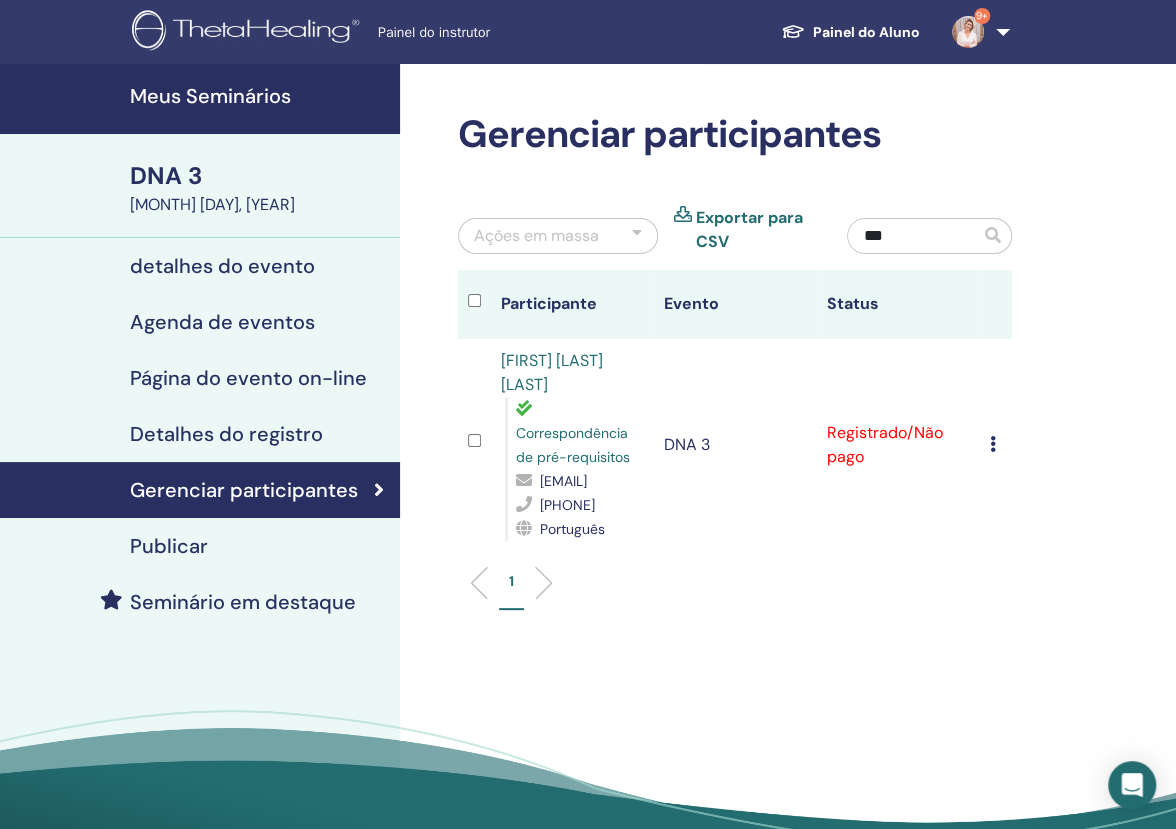 type on "***" 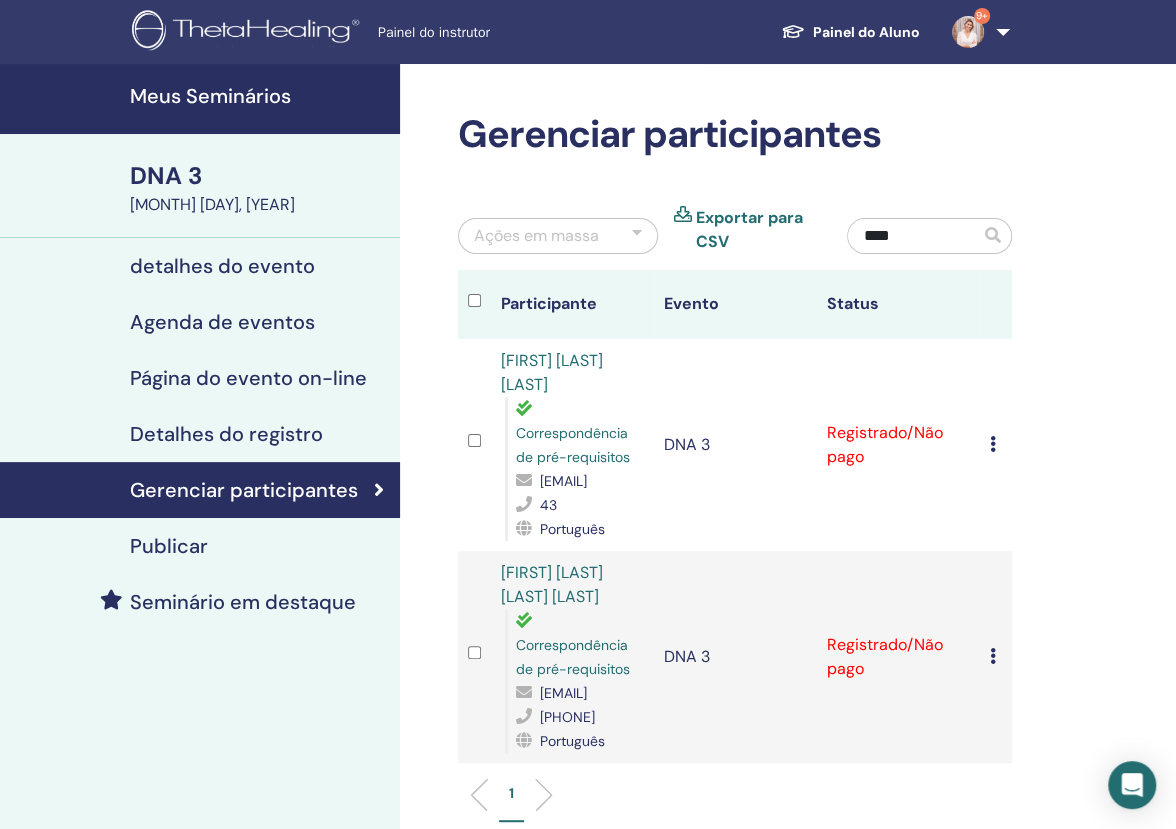 click at bounding box center [474, 444] 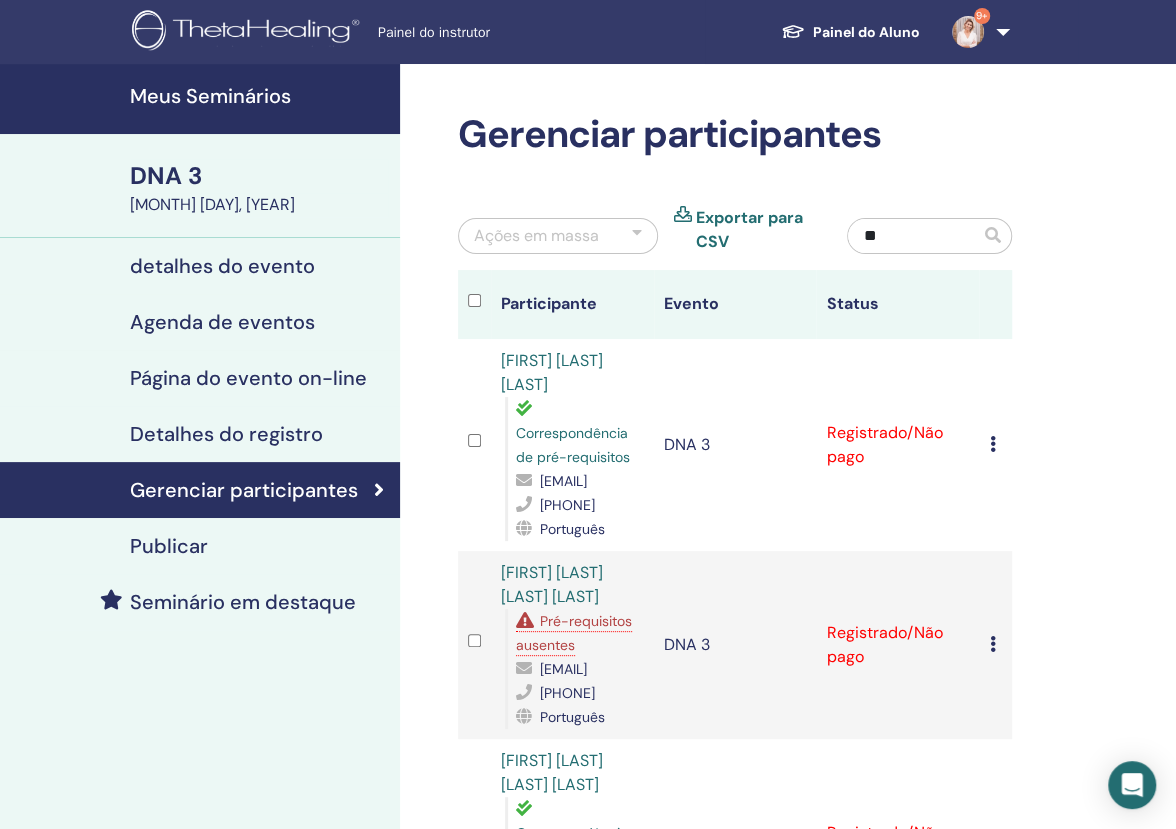 type on "*" 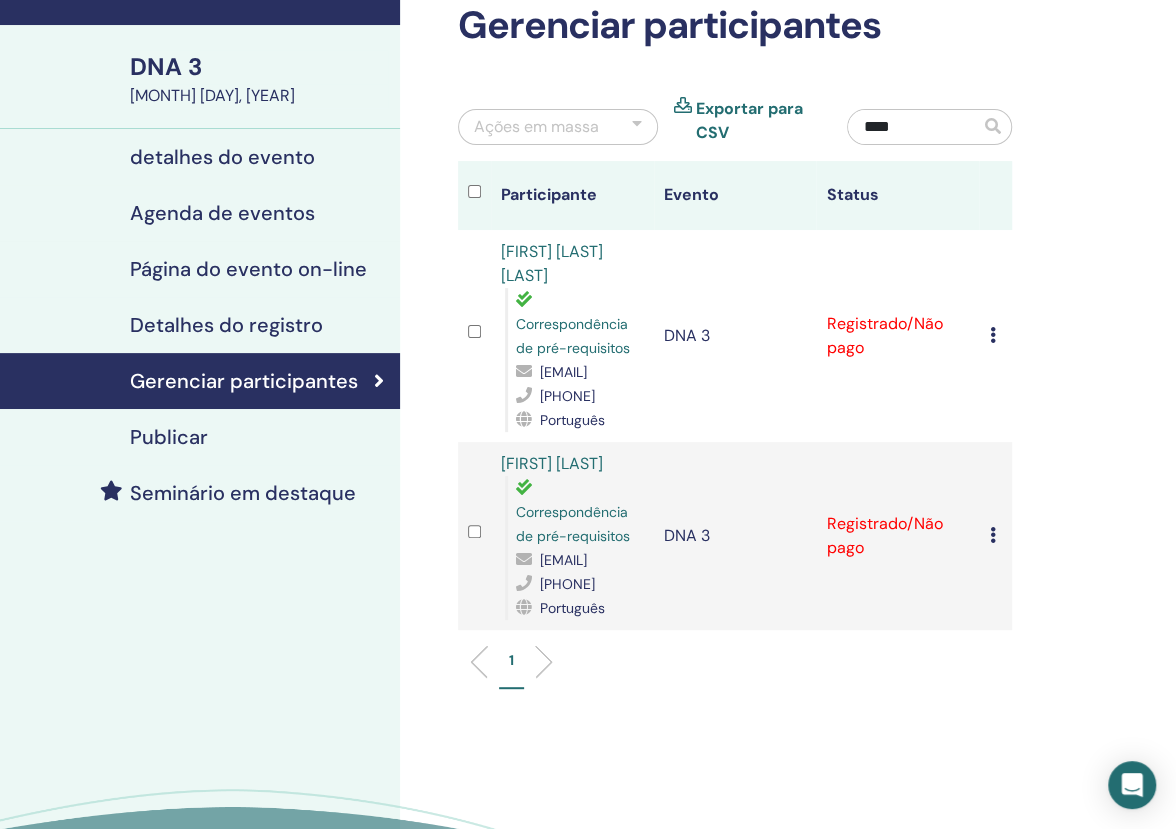 scroll, scrollTop: 99, scrollLeft: 0, axis: vertical 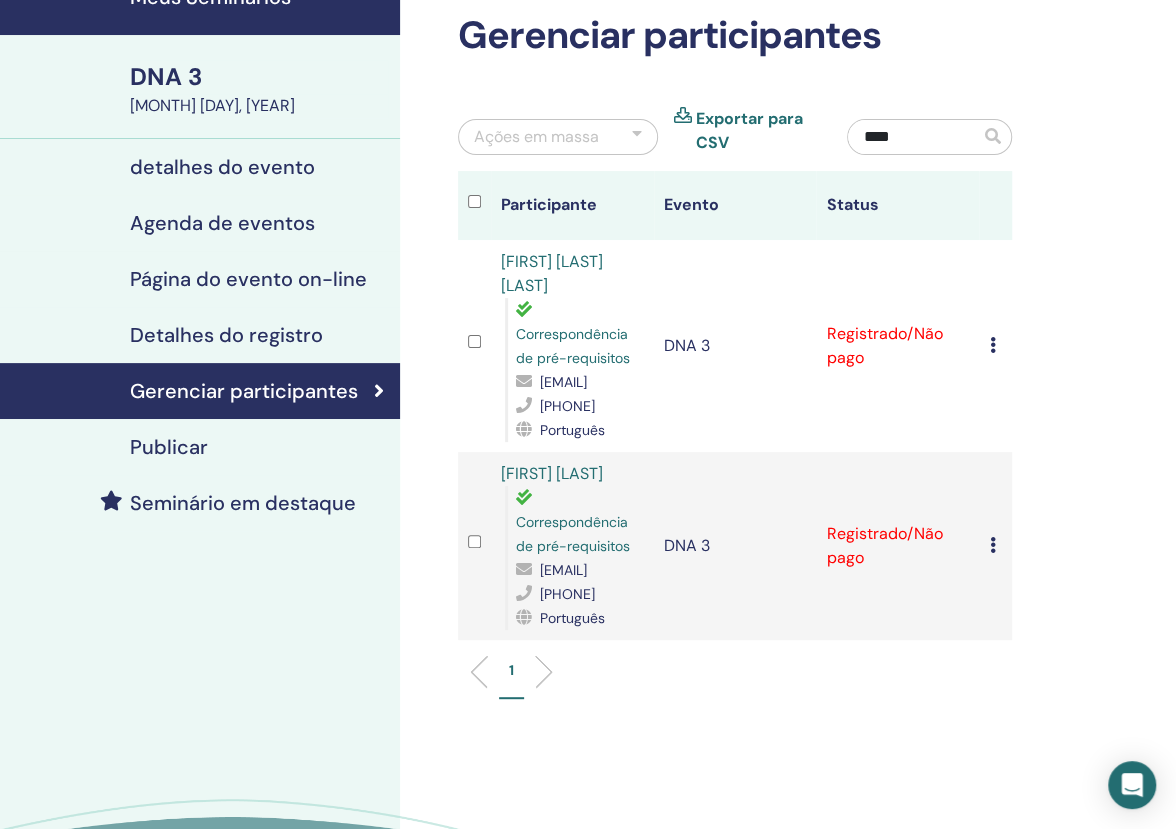 click on "****" at bounding box center [914, 137] 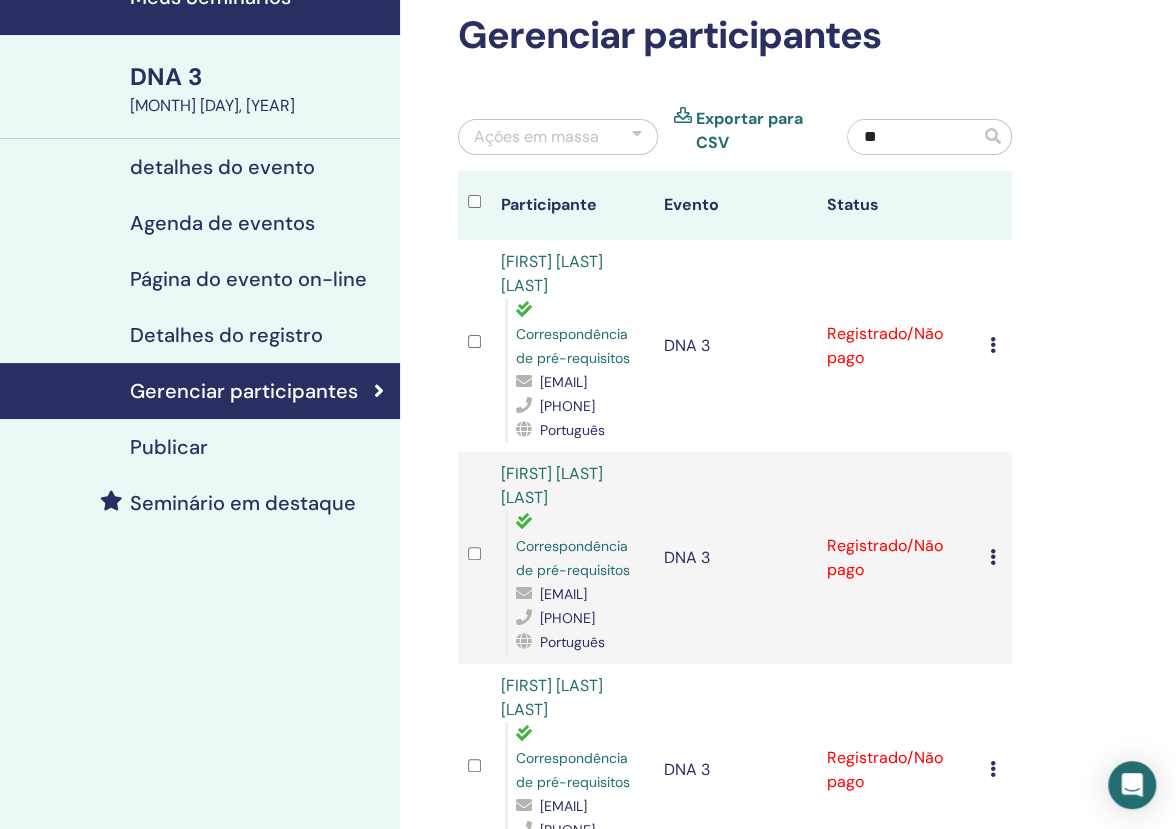 type on "*" 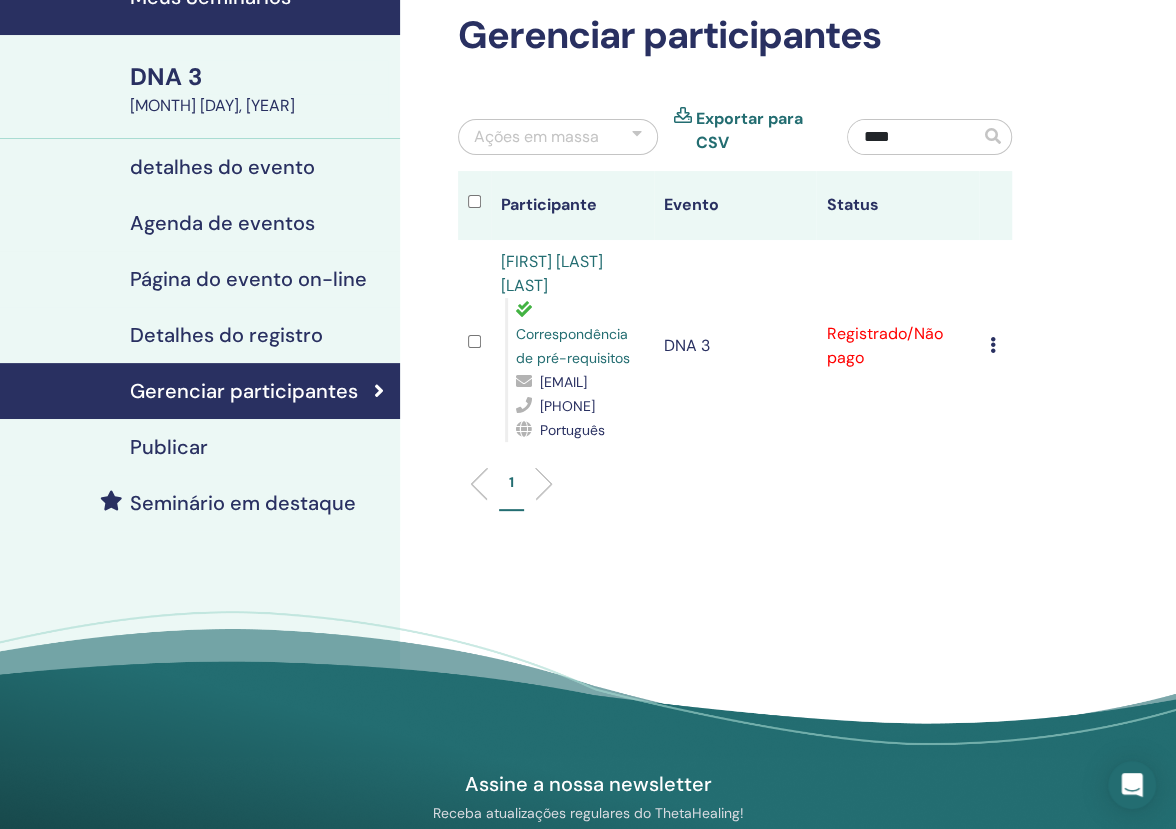 click on "****" at bounding box center (914, 137) 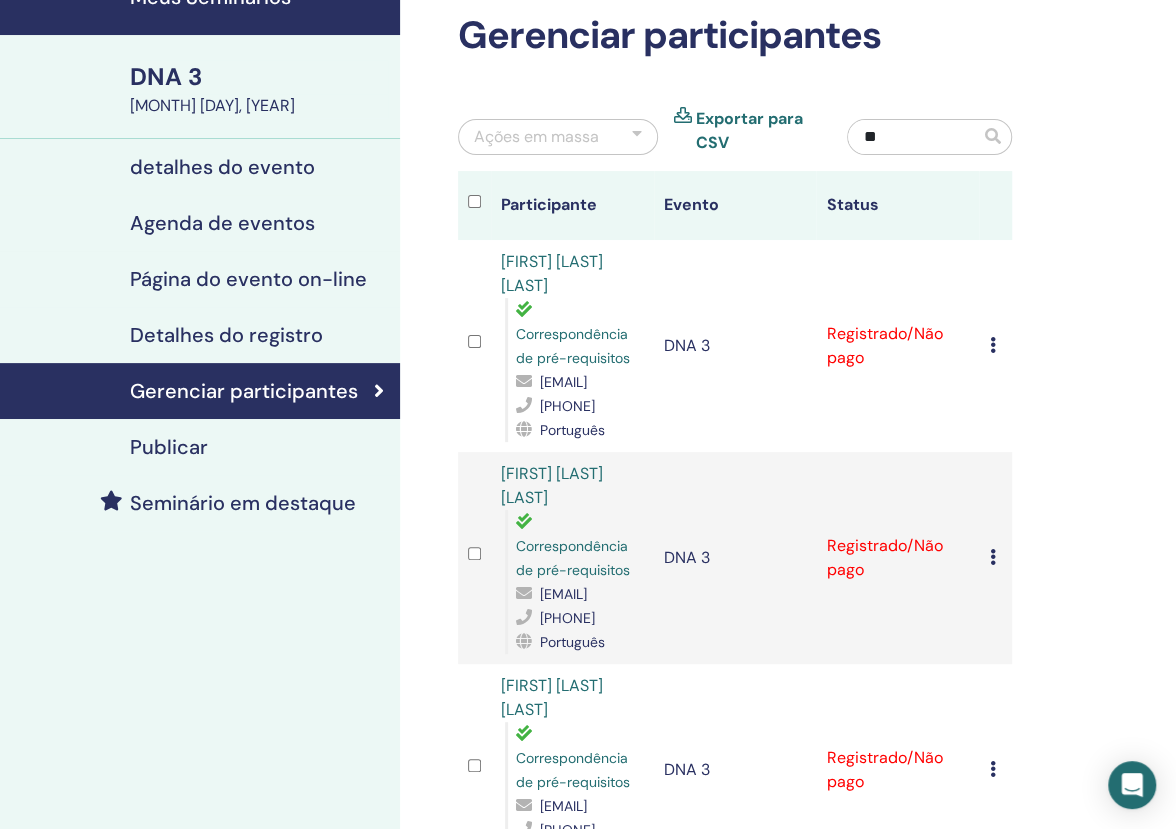 type on "*" 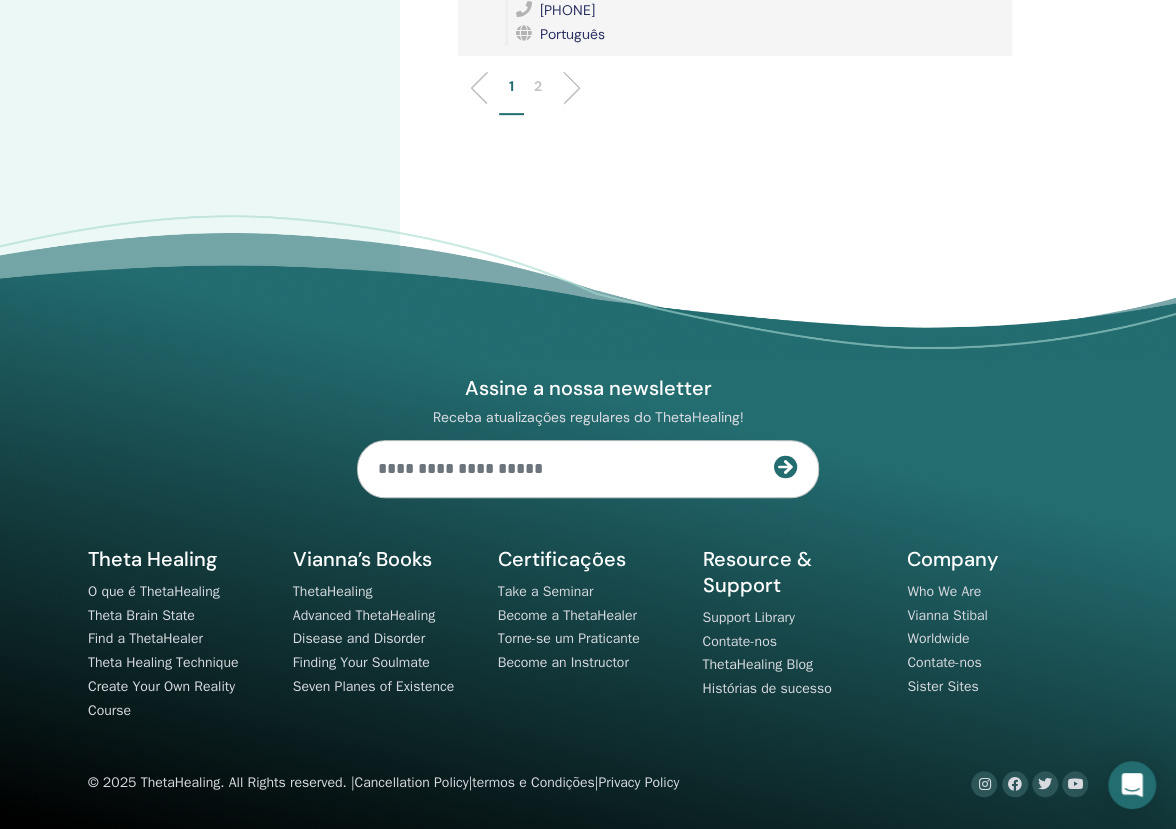 type 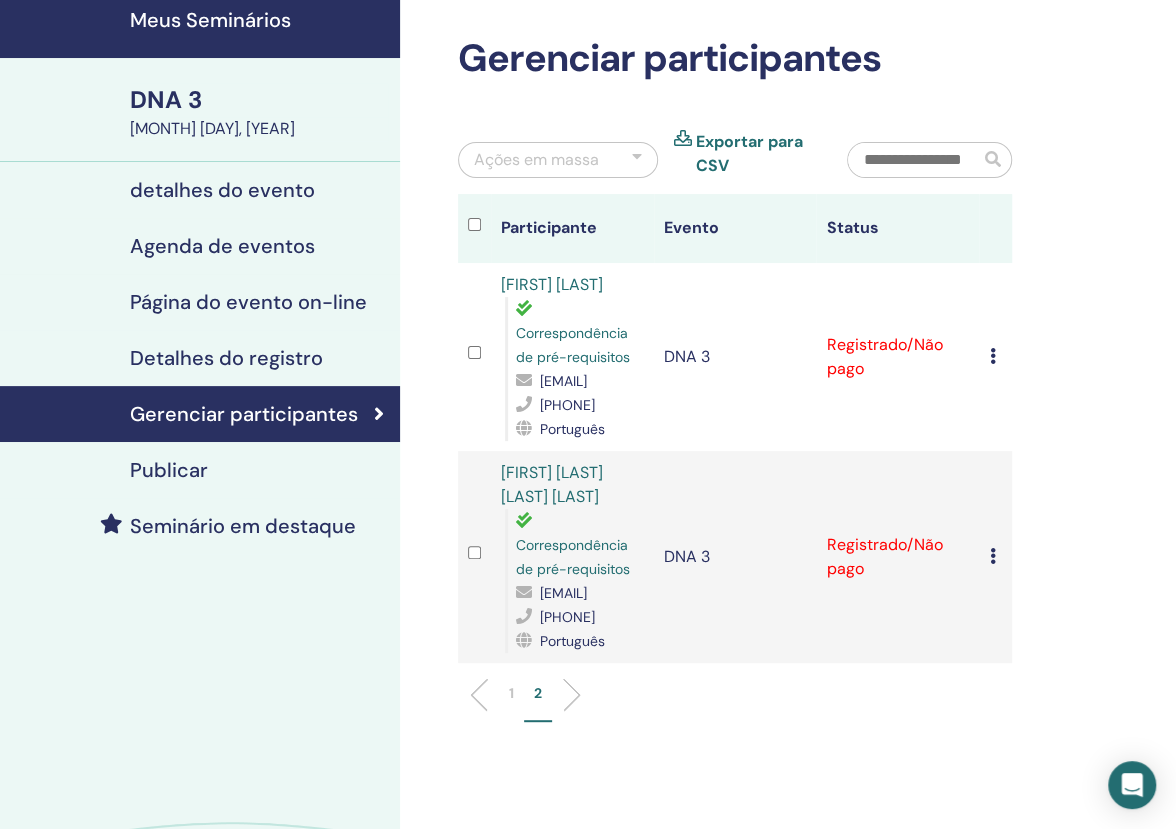 scroll, scrollTop: 0, scrollLeft: 0, axis: both 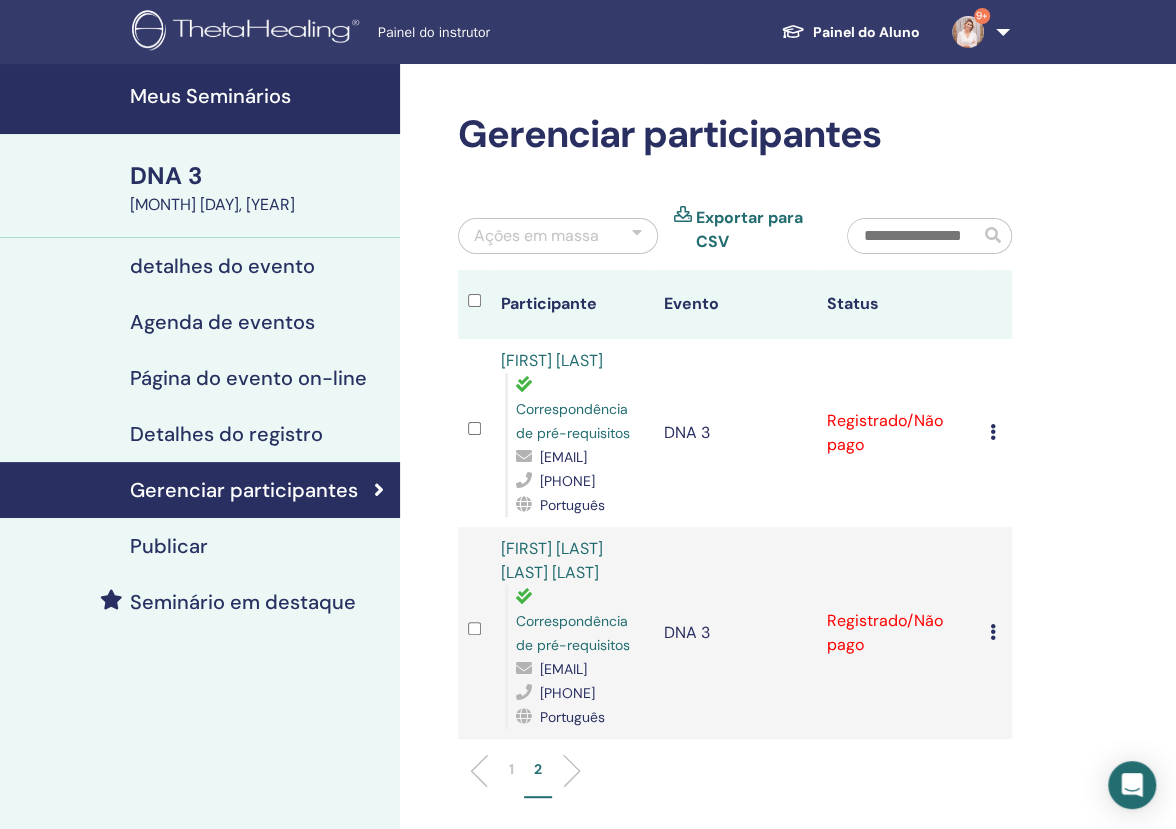 click on "Ações em massa" at bounding box center (536, 236) 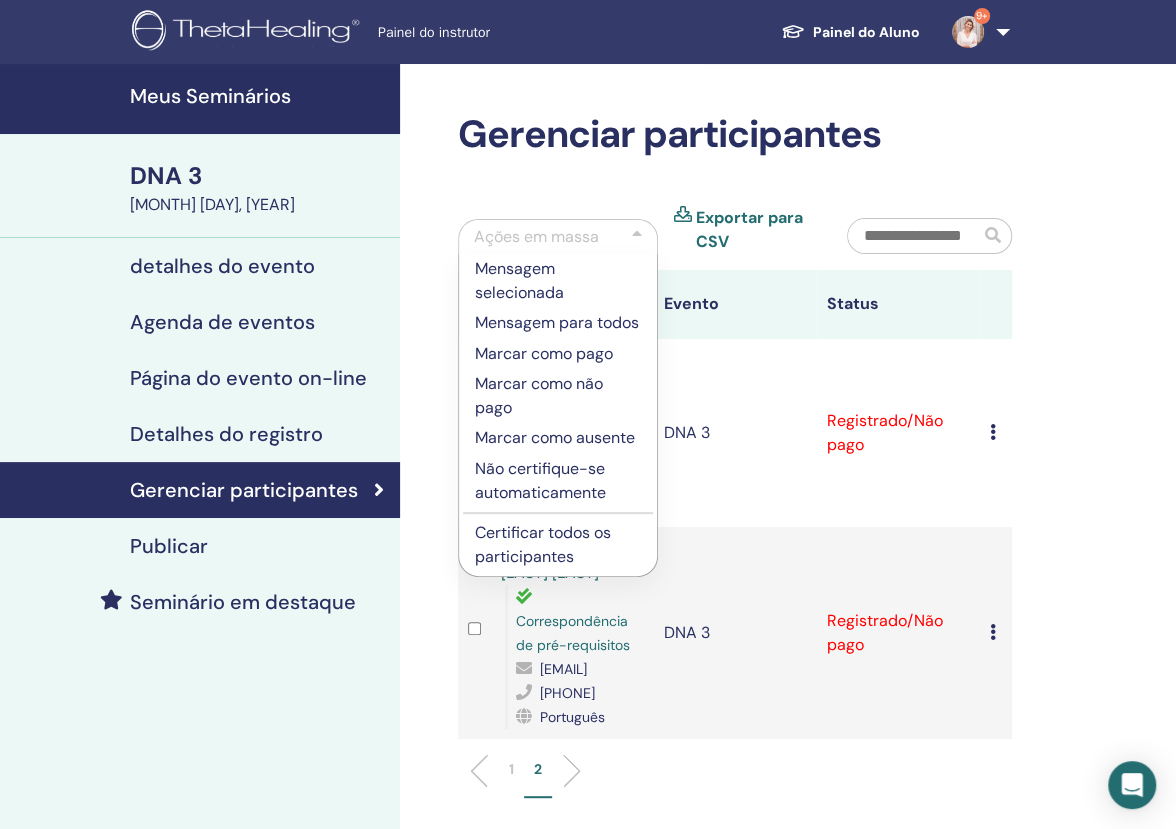 click on "Certificar todos os participantes" at bounding box center [558, 545] 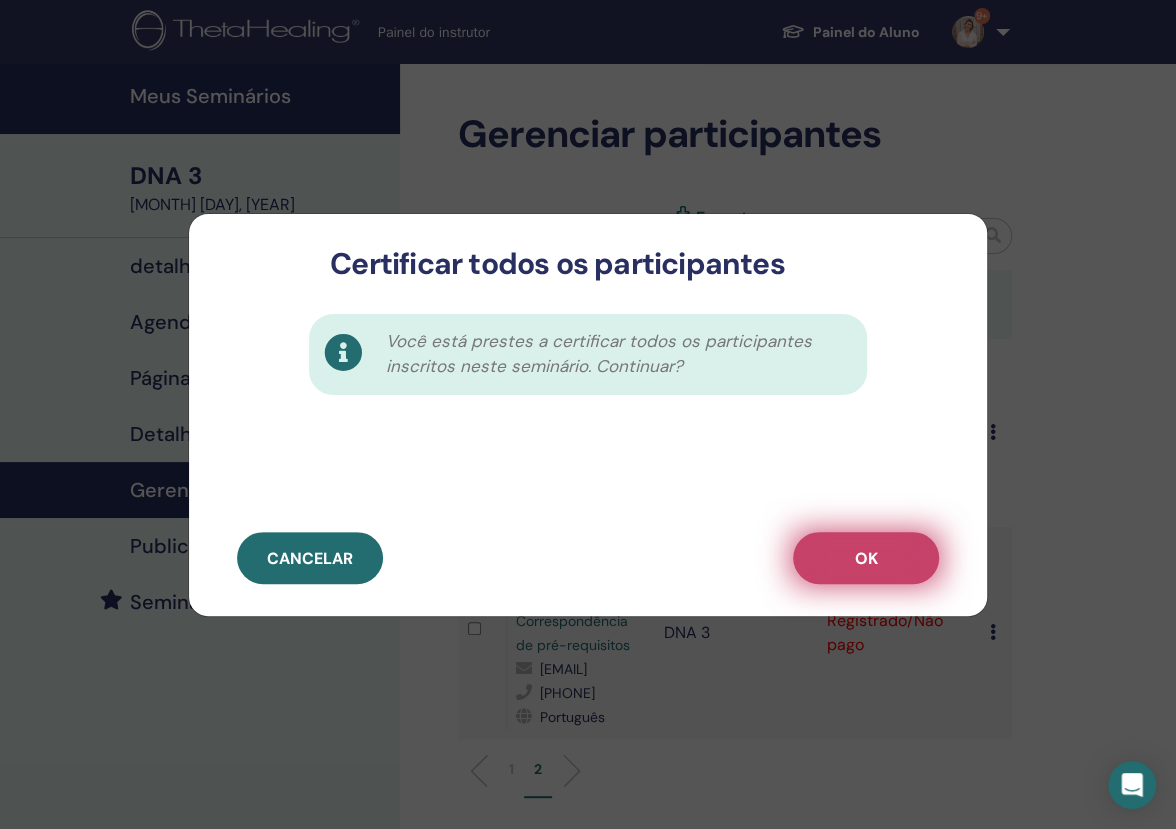 click on "OK" at bounding box center [866, 558] 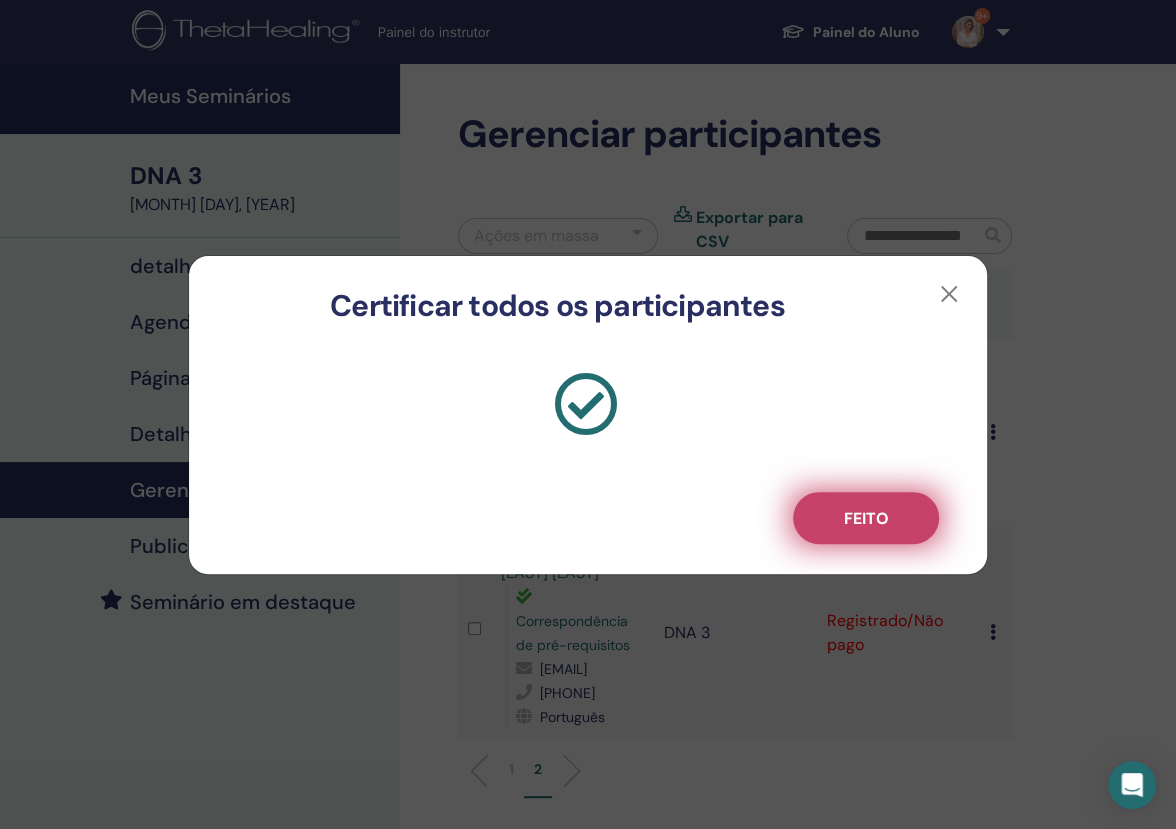 click on "Feito" at bounding box center (866, 518) 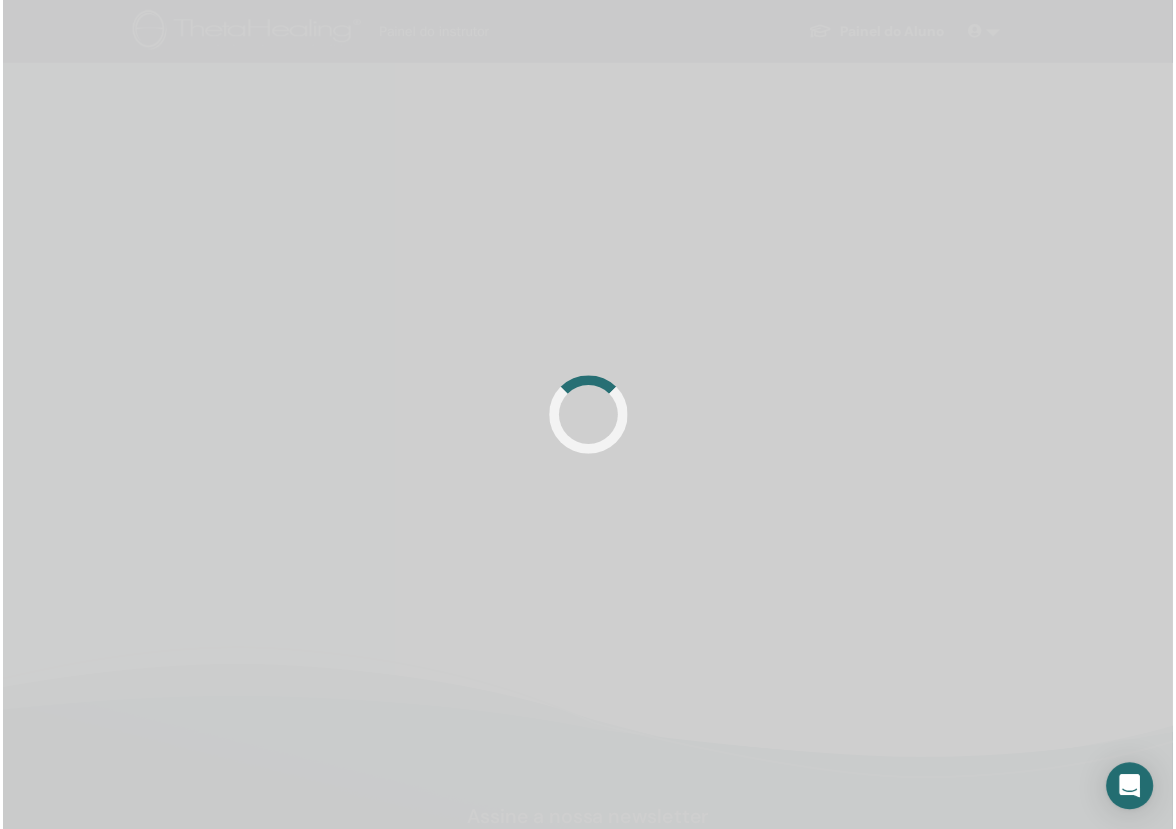 scroll, scrollTop: 0, scrollLeft: 0, axis: both 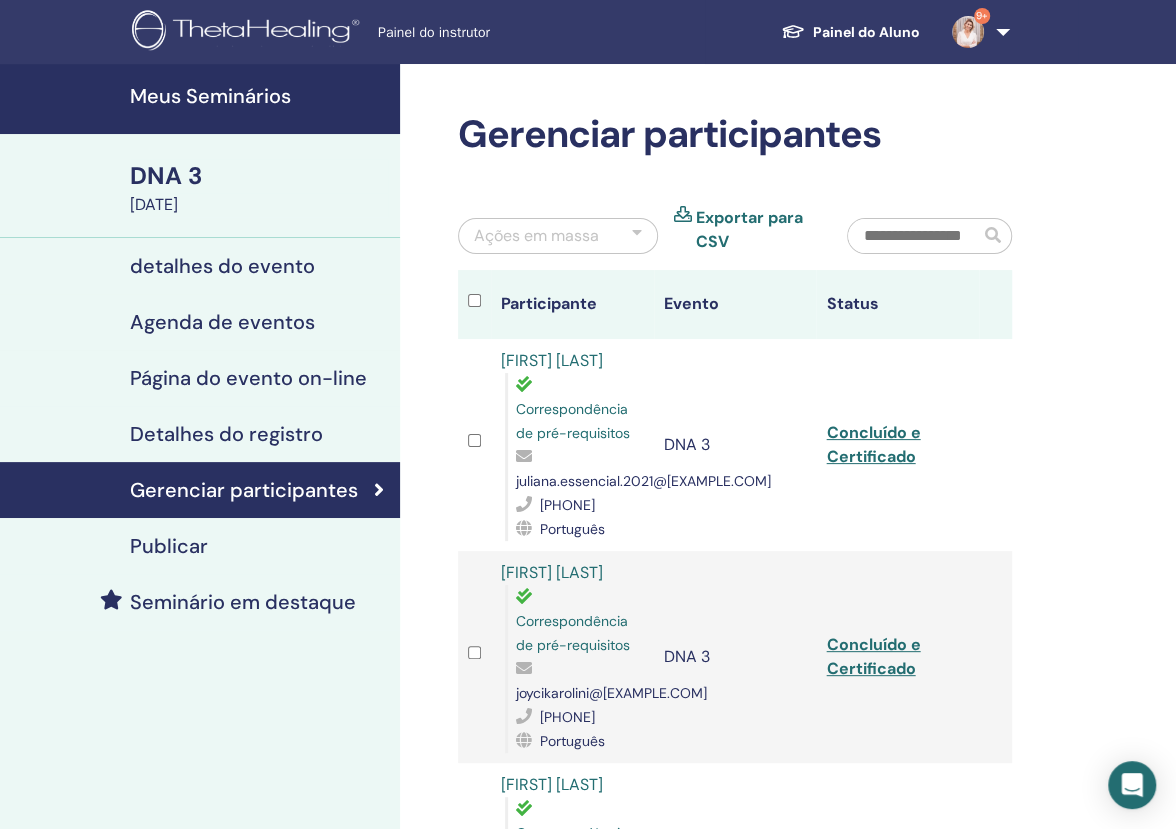 click at bounding box center [914, 236] 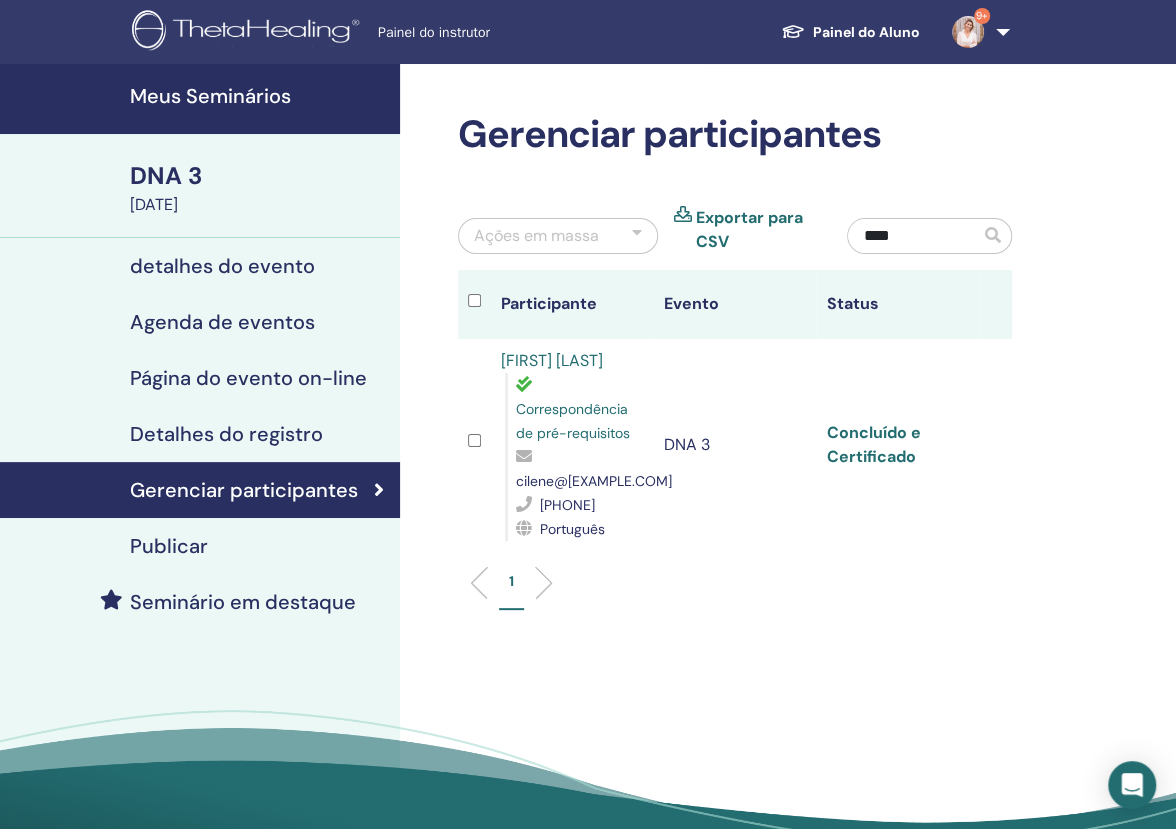 click on "Concluído e Certificado" at bounding box center [873, 444] 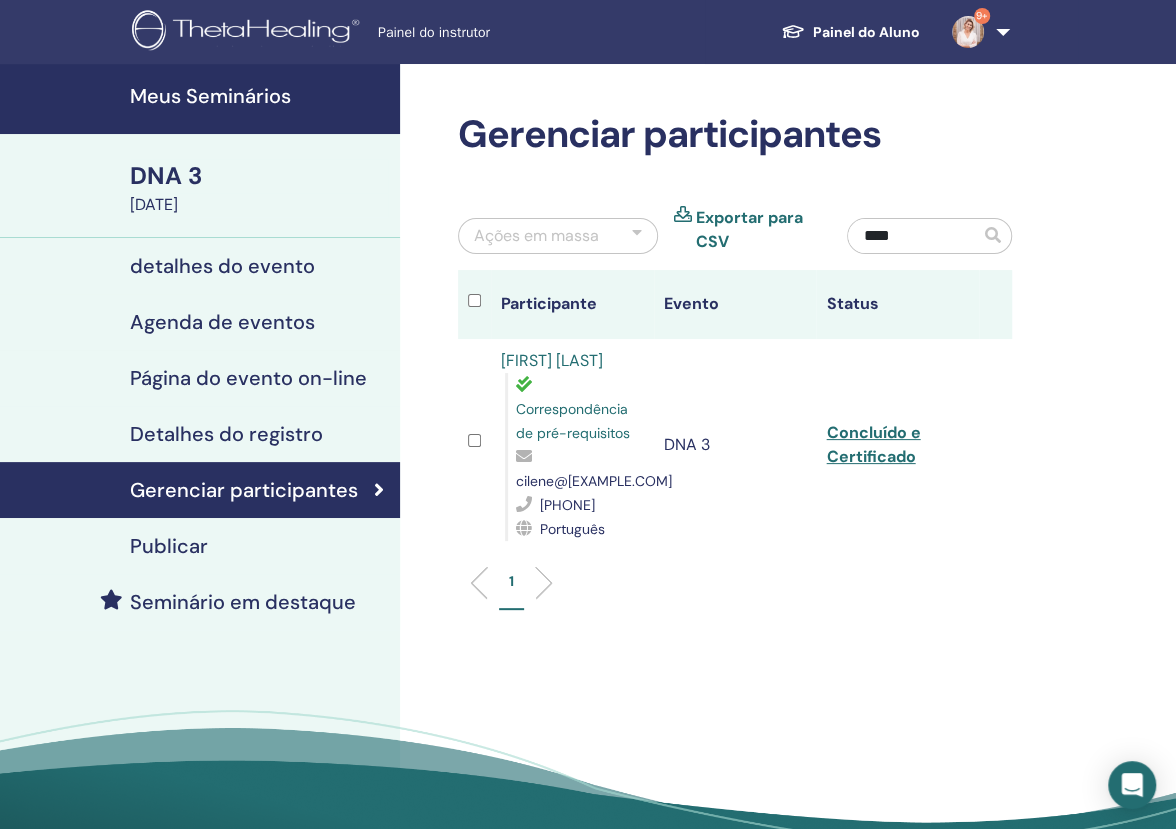 click on "****" at bounding box center [914, 236] 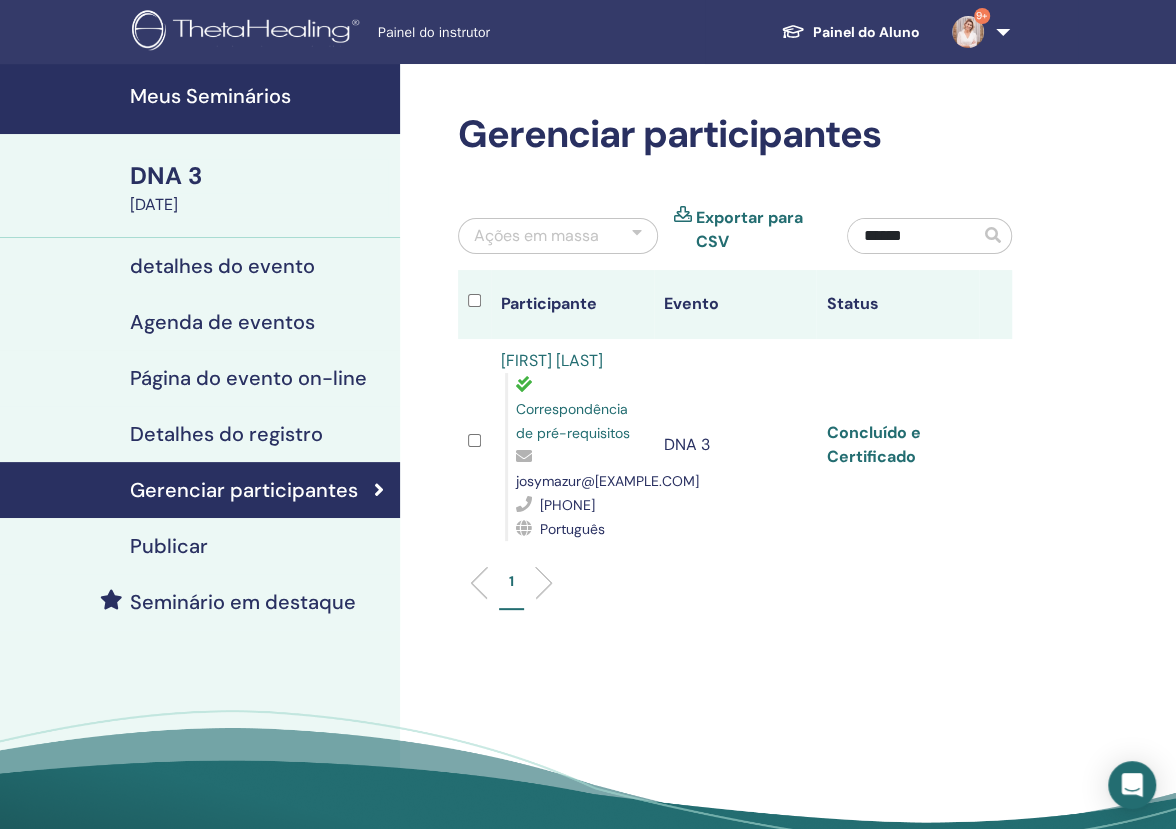 click on "Concluído e Certificado" at bounding box center [873, 444] 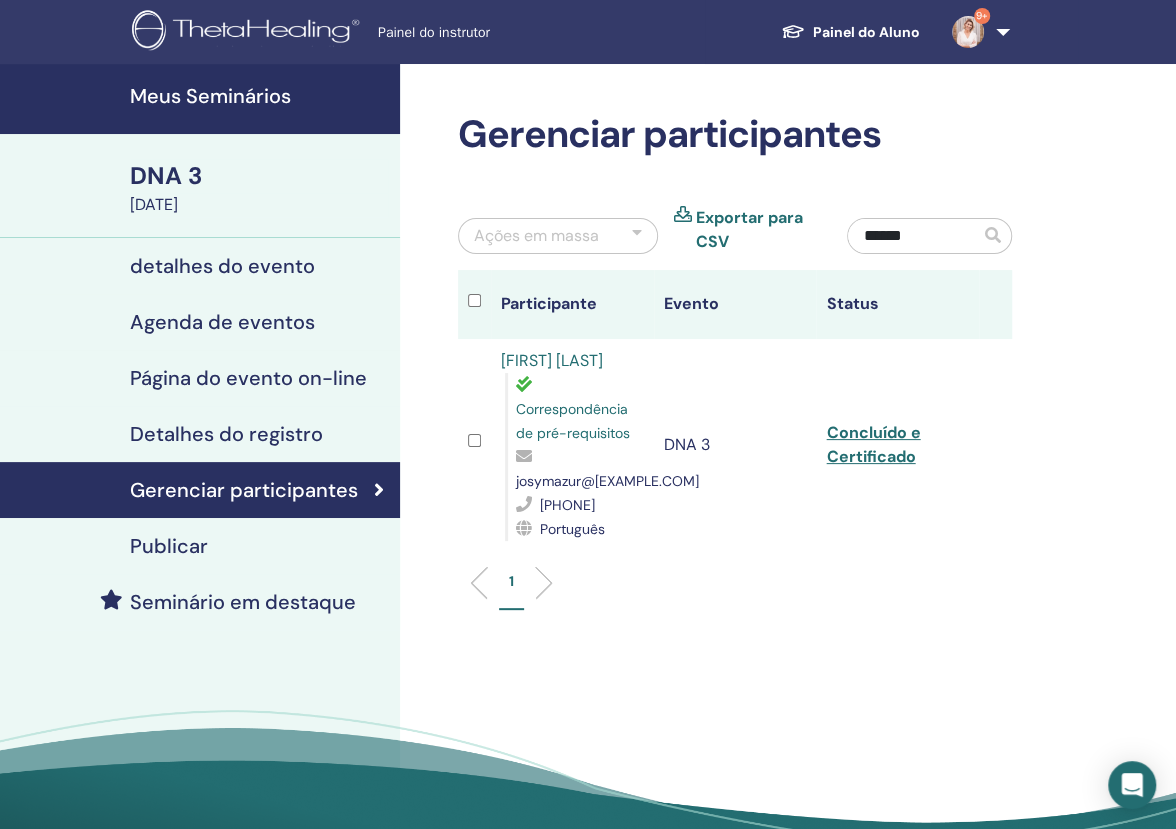click on "******" at bounding box center [914, 236] 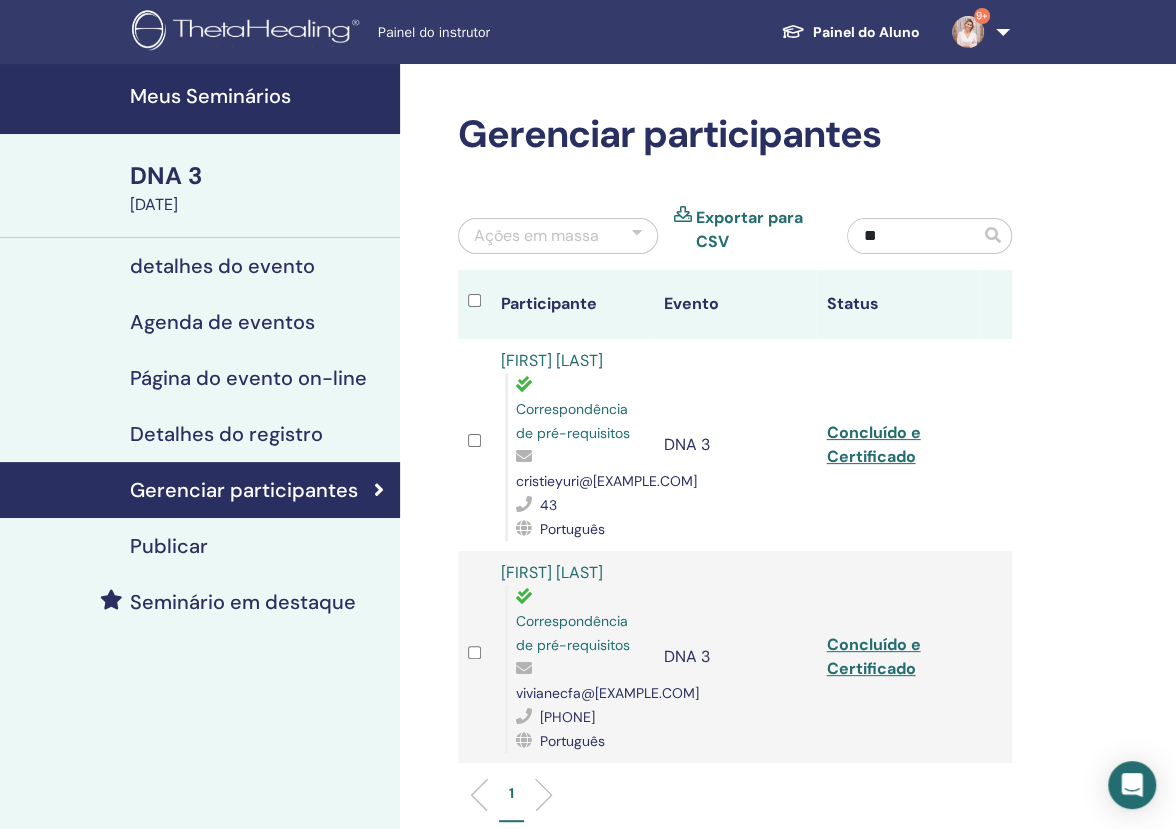 click on "**" at bounding box center [914, 236] 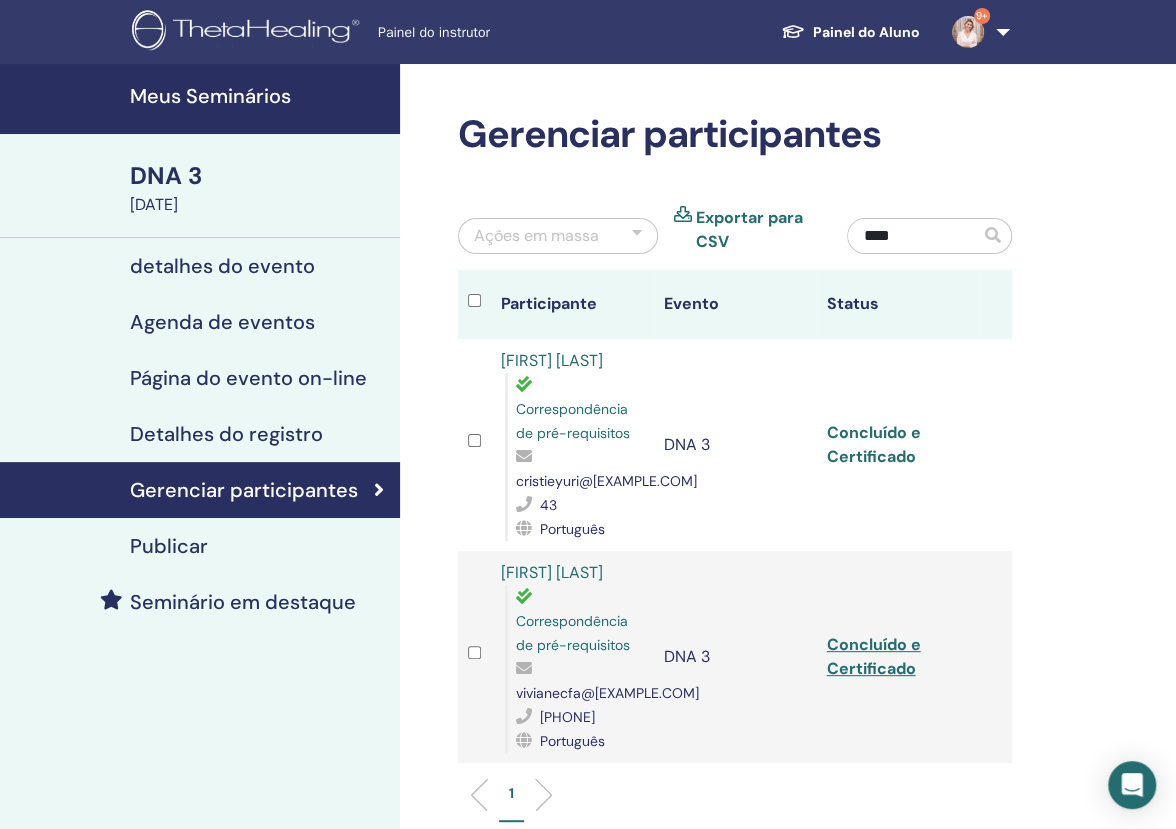 click on "Concluído e Certificado" at bounding box center [873, 444] 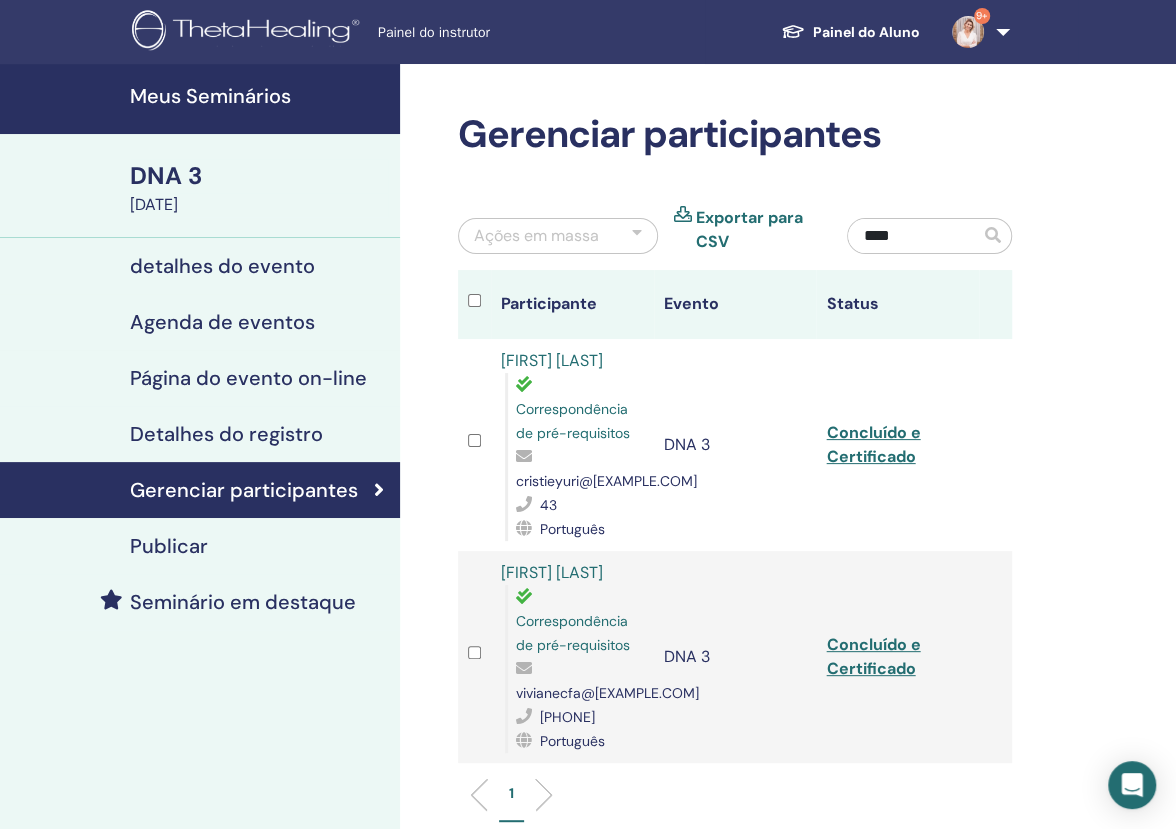 click on "****" at bounding box center (914, 236) 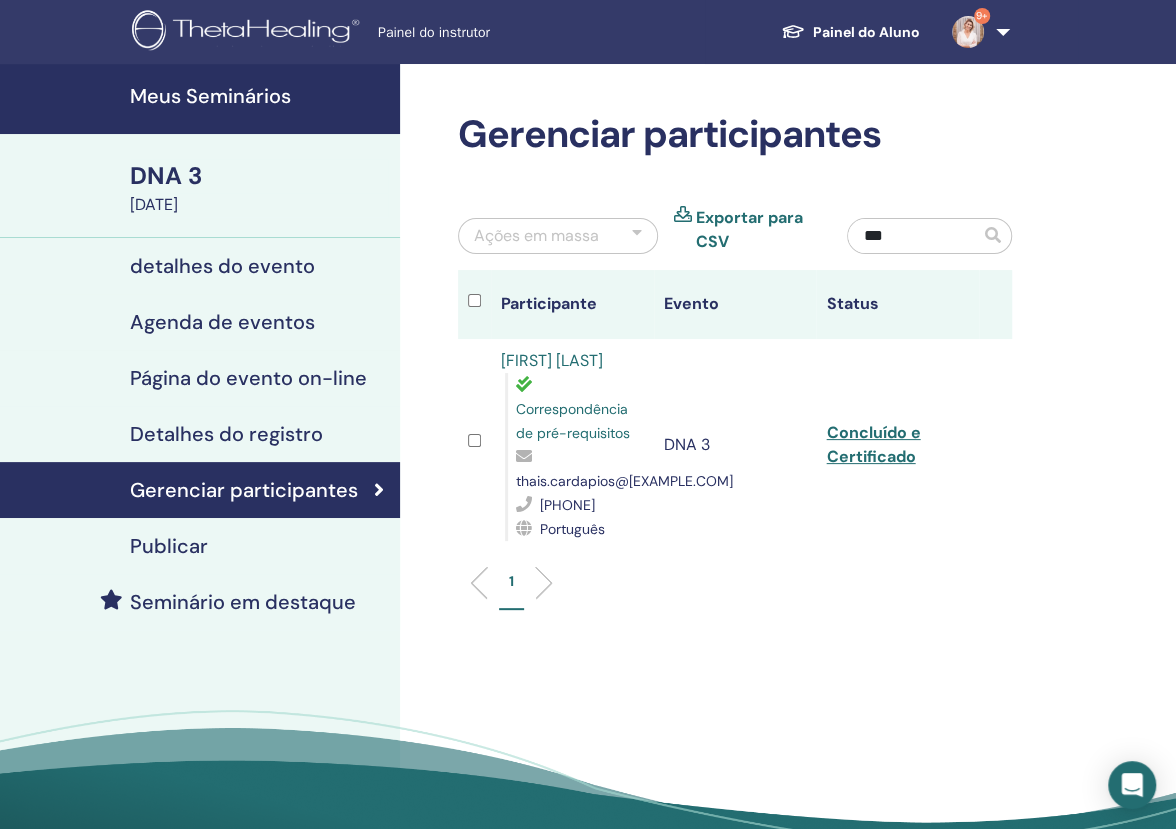 type on "***" 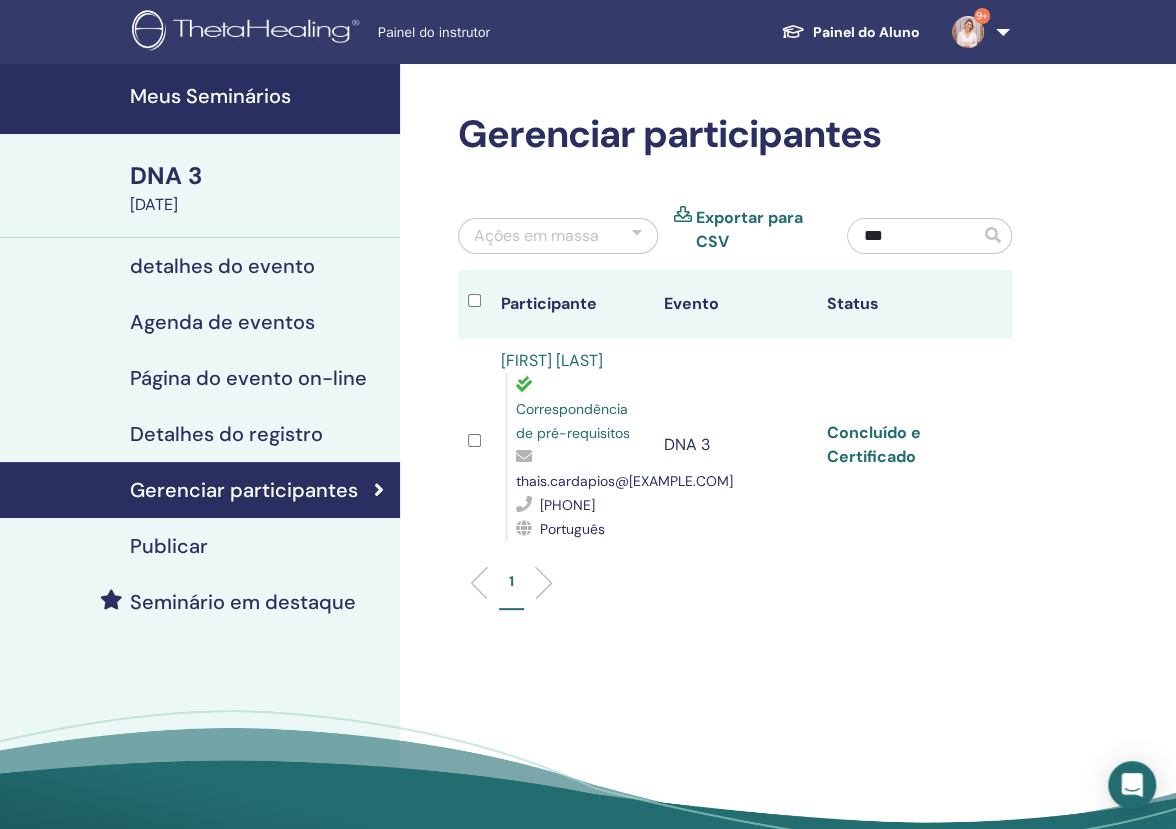 click on "Concluído e Certificado" at bounding box center [873, 444] 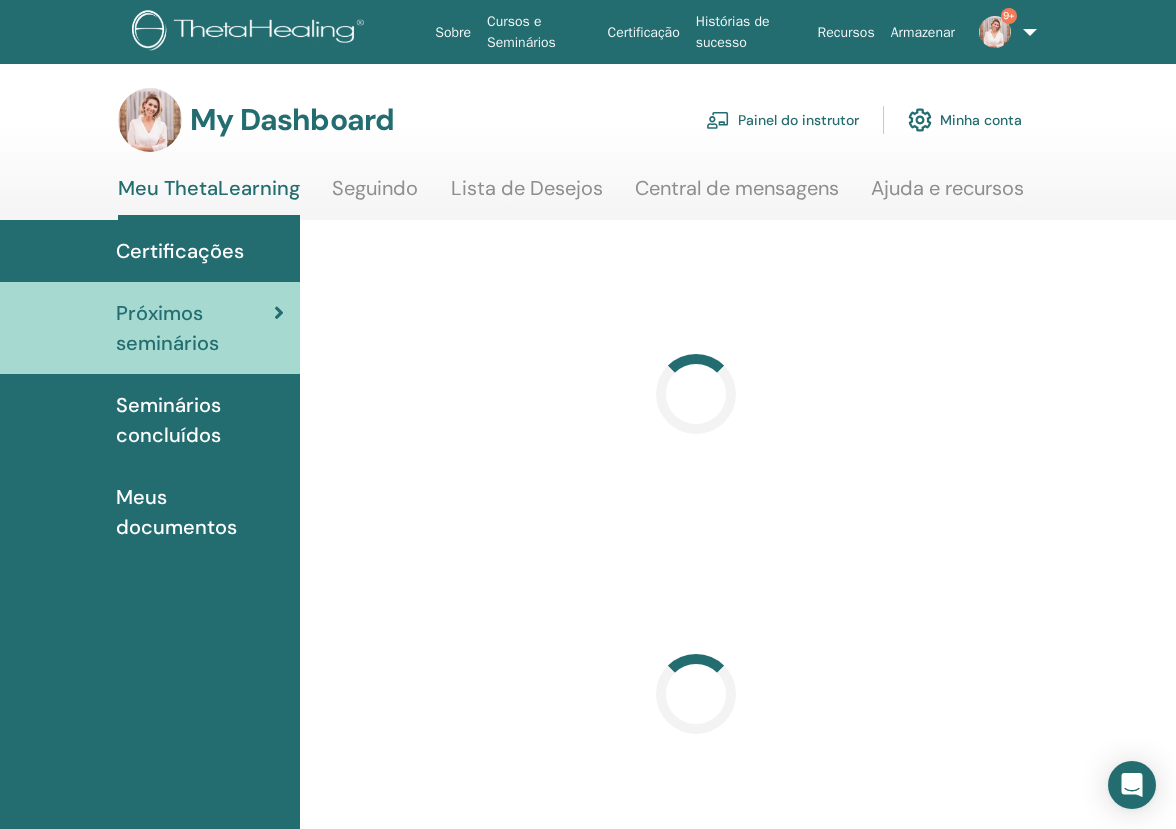scroll, scrollTop: 0, scrollLeft: 0, axis: both 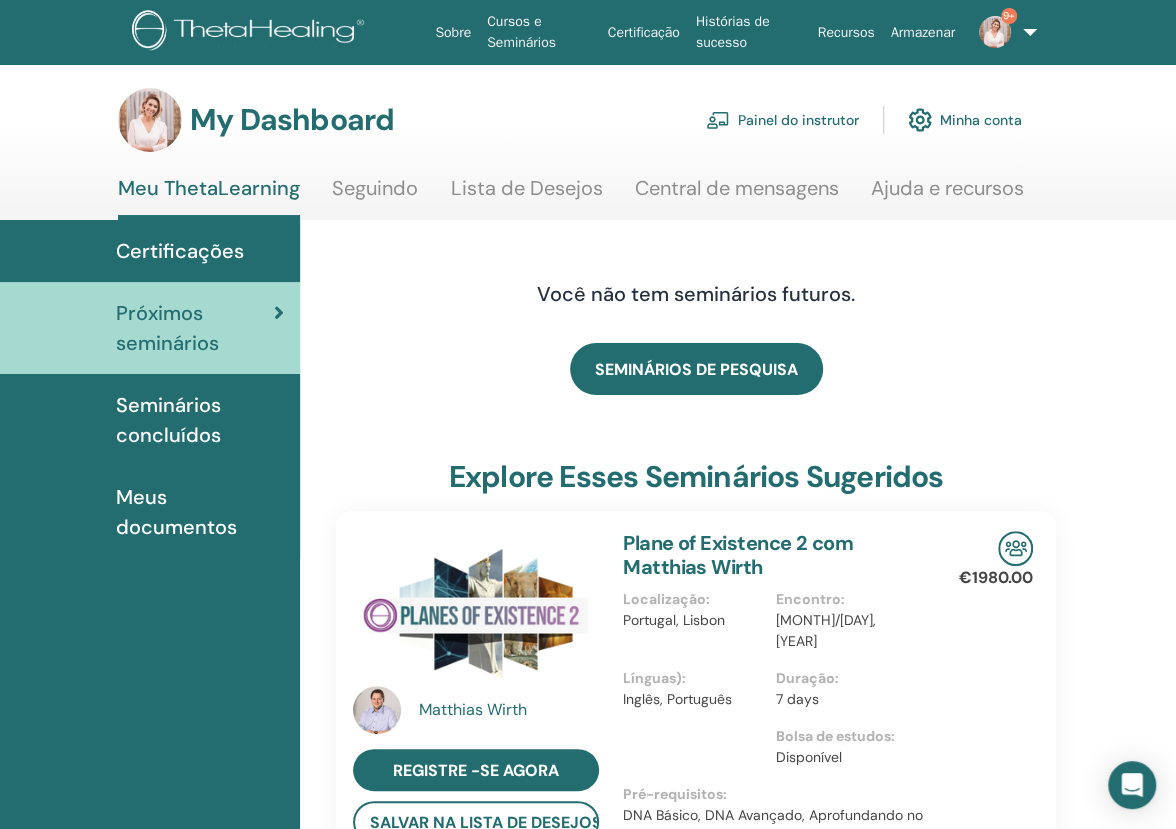 click on "Painel do instrutor" at bounding box center (782, 120) 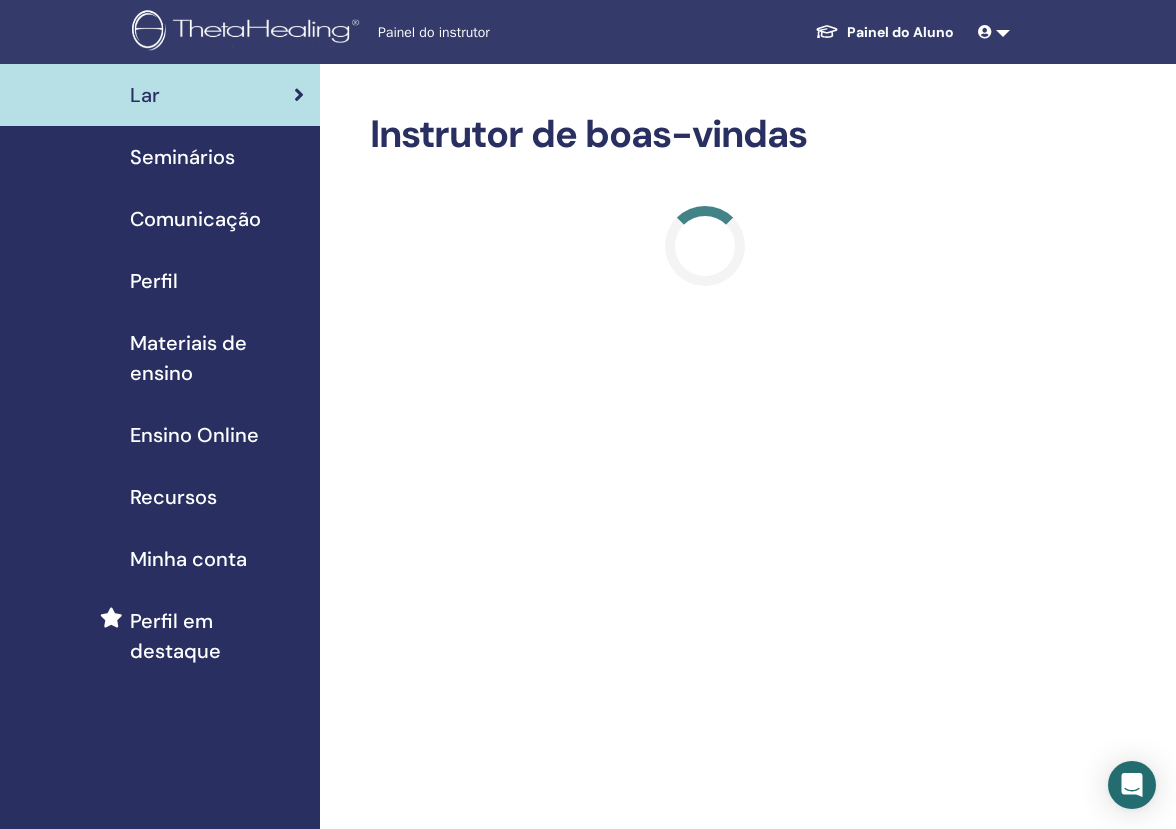 scroll, scrollTop: 0, scrollLeft: 0, axis: both 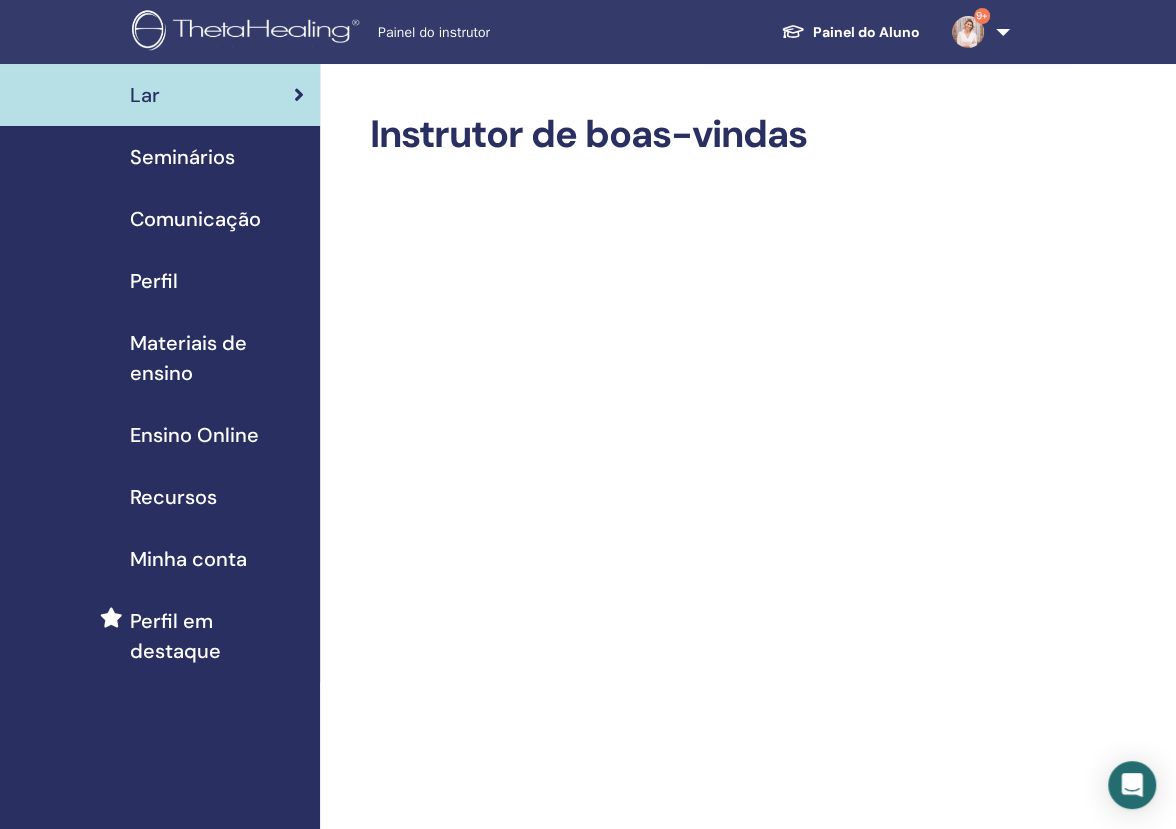 click on "Seminários" at bounding box center [160, 157] 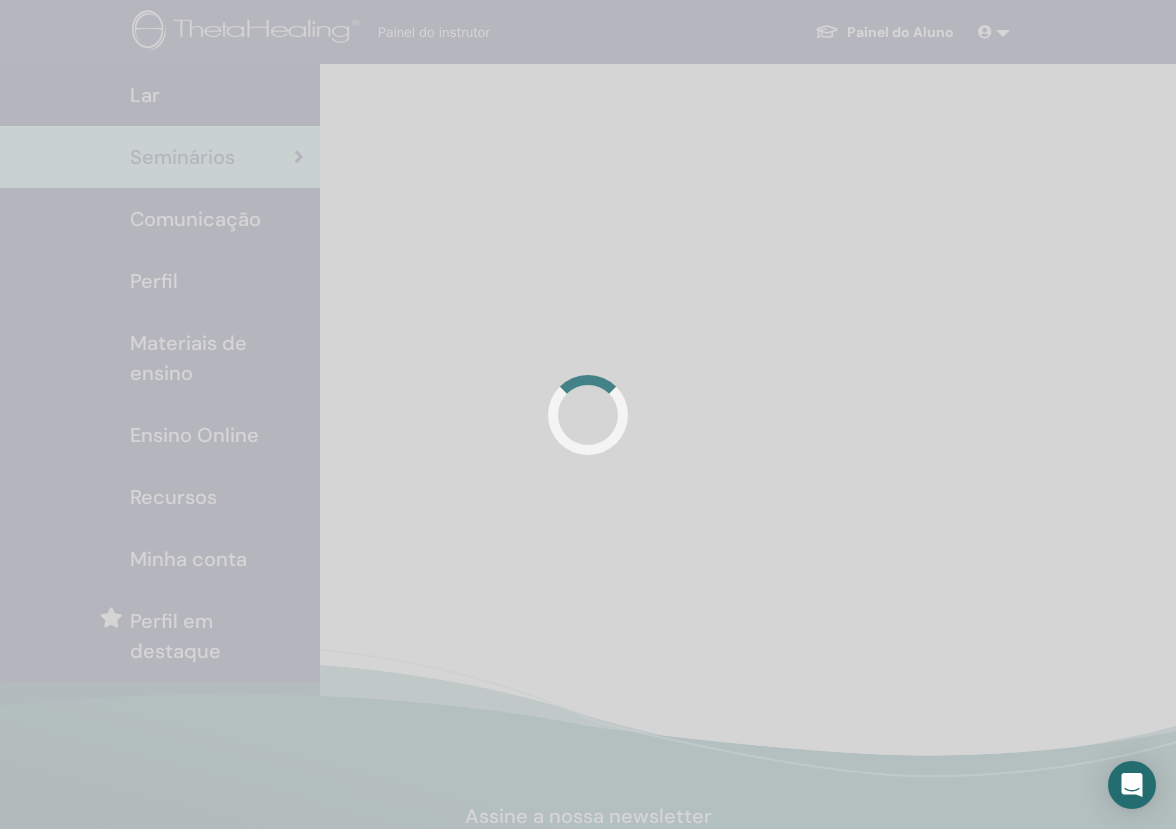 scroll, scrollTop: 0, scrollLeft: 0, axis: both 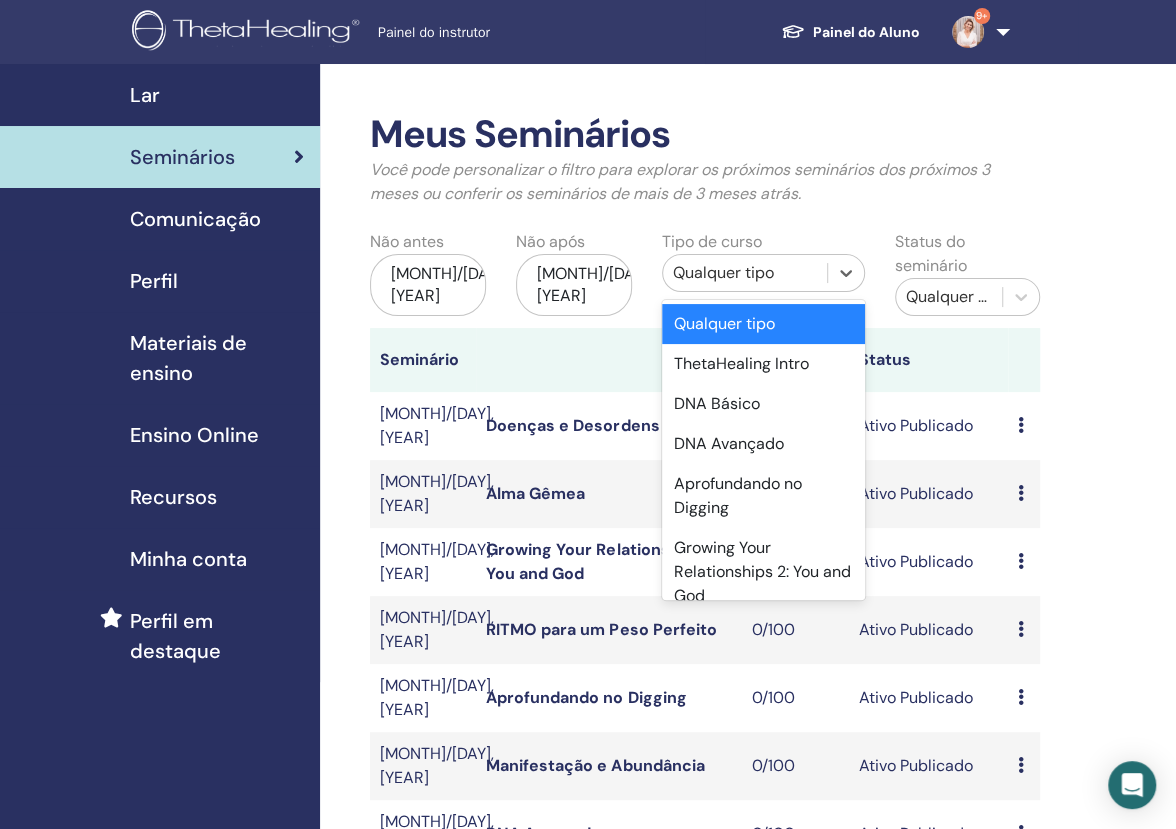 click on "Qualquer tipo" at bounding box center (745, 273) 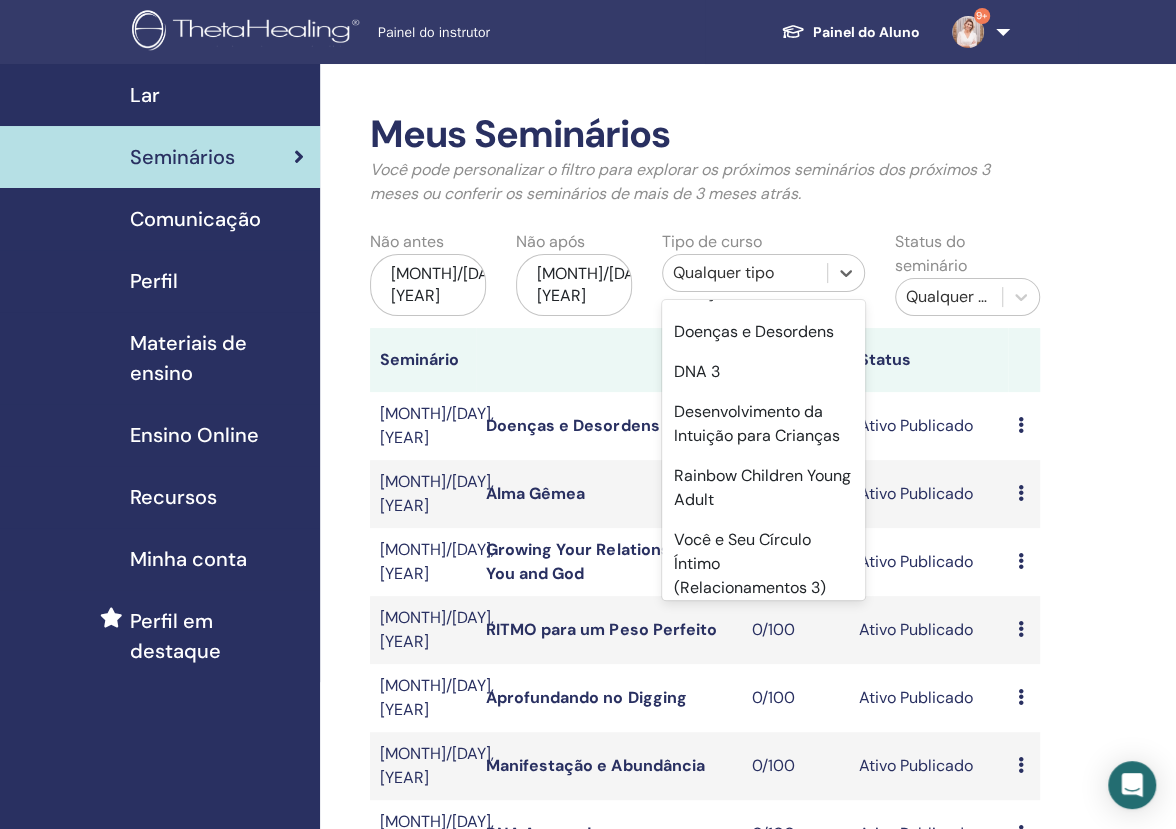 scroll, scrollTop: 499, scrollLeft: 0, axis: vertical 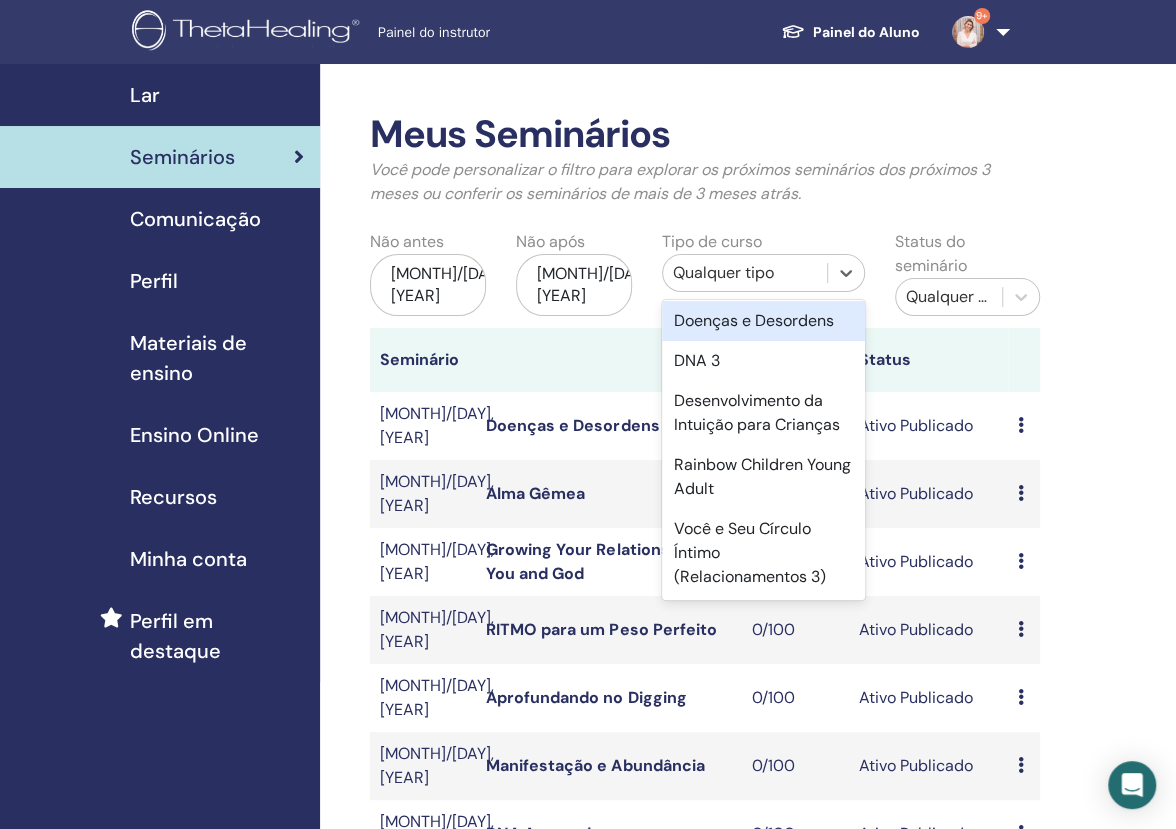 click on "Meus Seminários" at bounding box center (705, 135) 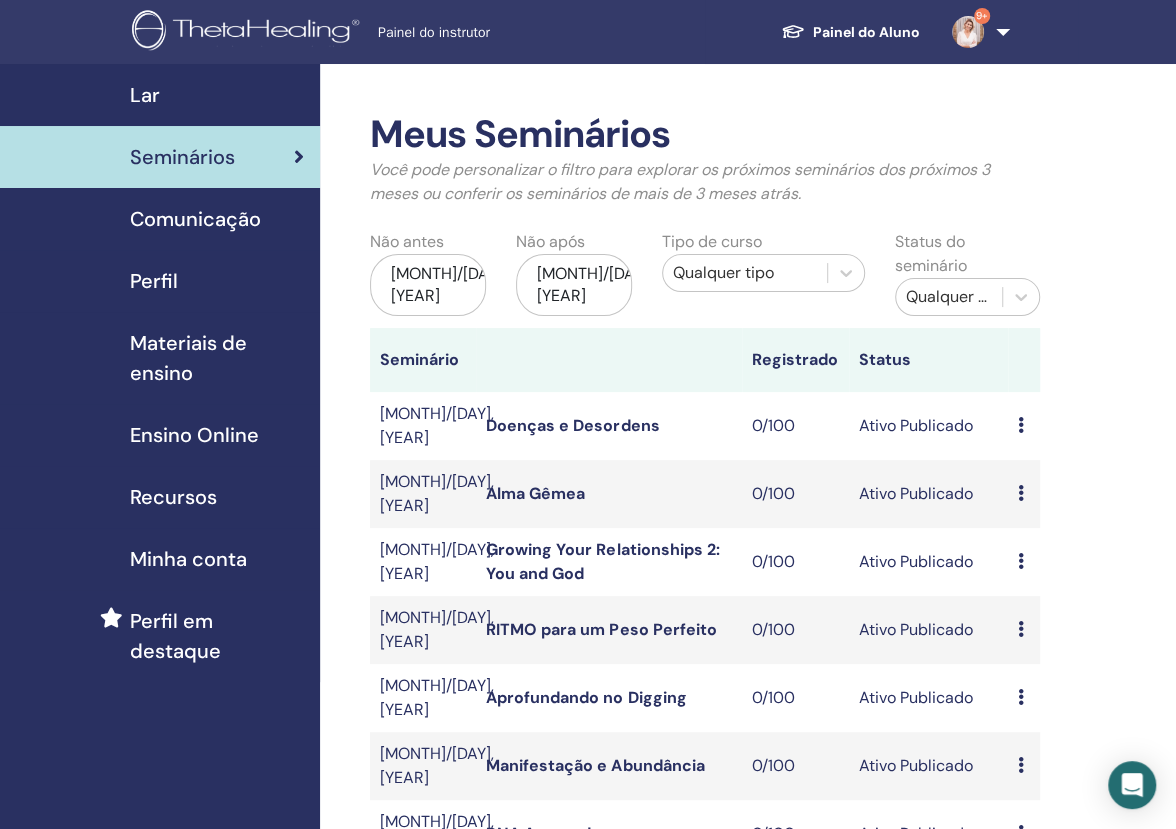 click on "9+" at bounding box center (977, 32) 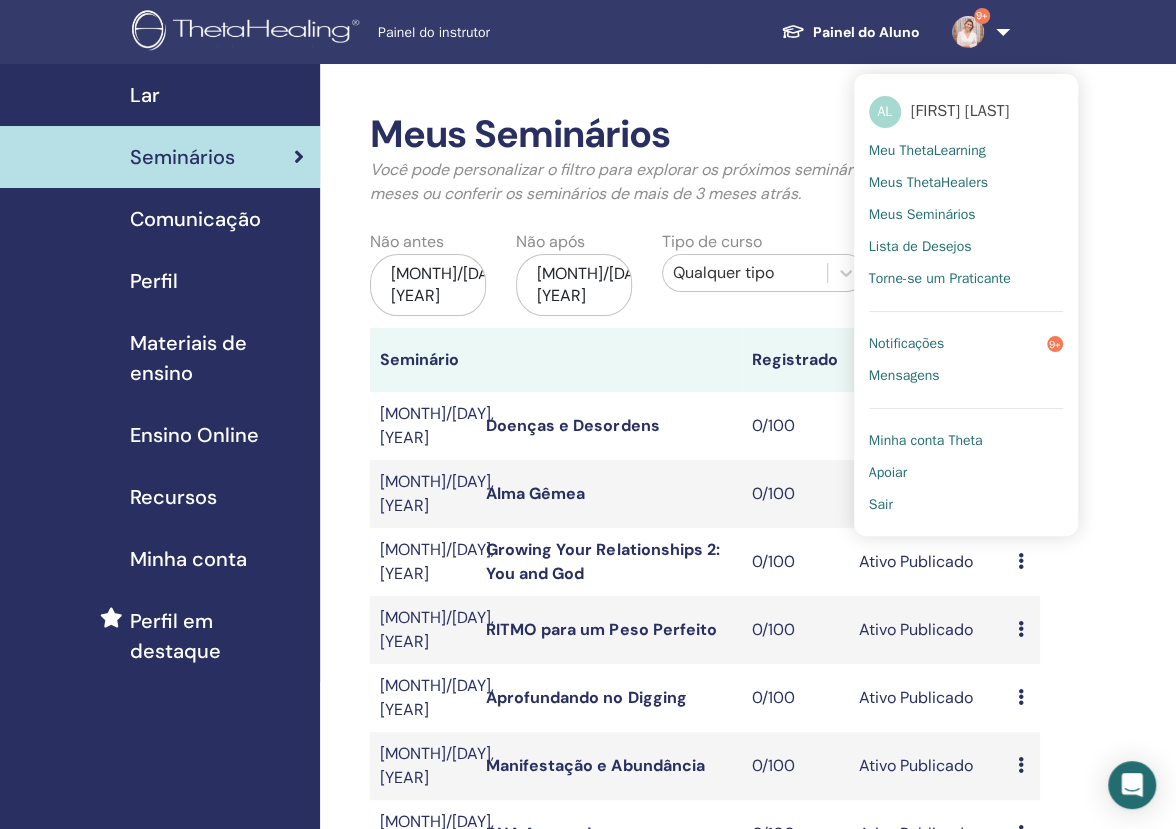 click on "Notificações" at bounding box center [906, 344] 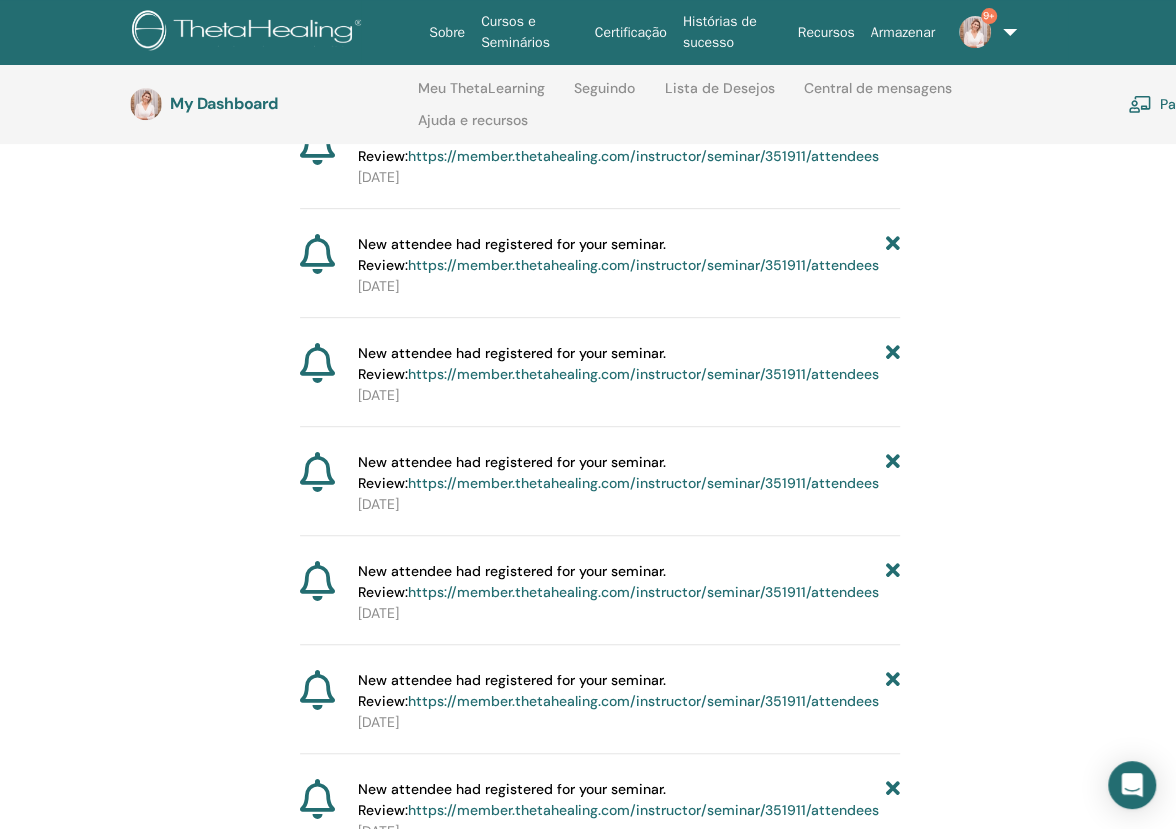 scroll, scrollTop: 0, scrollLeft: 0, axis: both 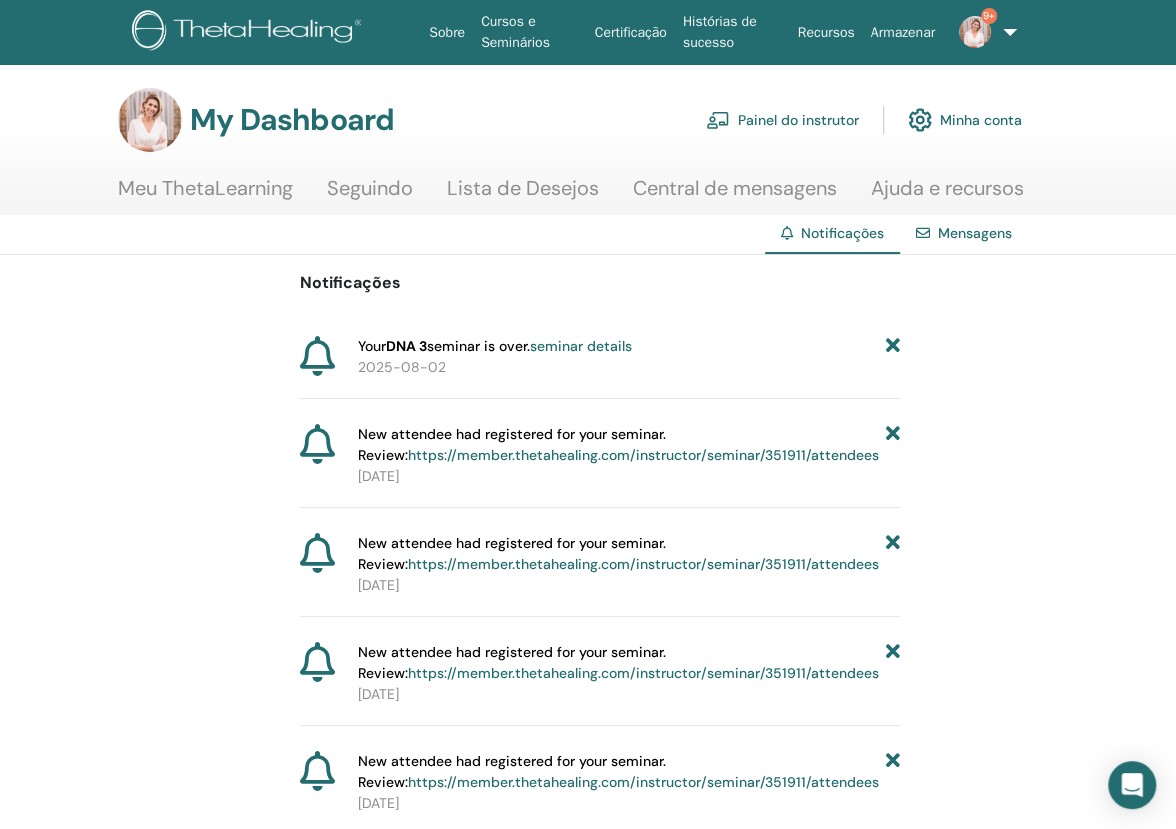 click on "Mensagens" at bounding box center [975, 233] 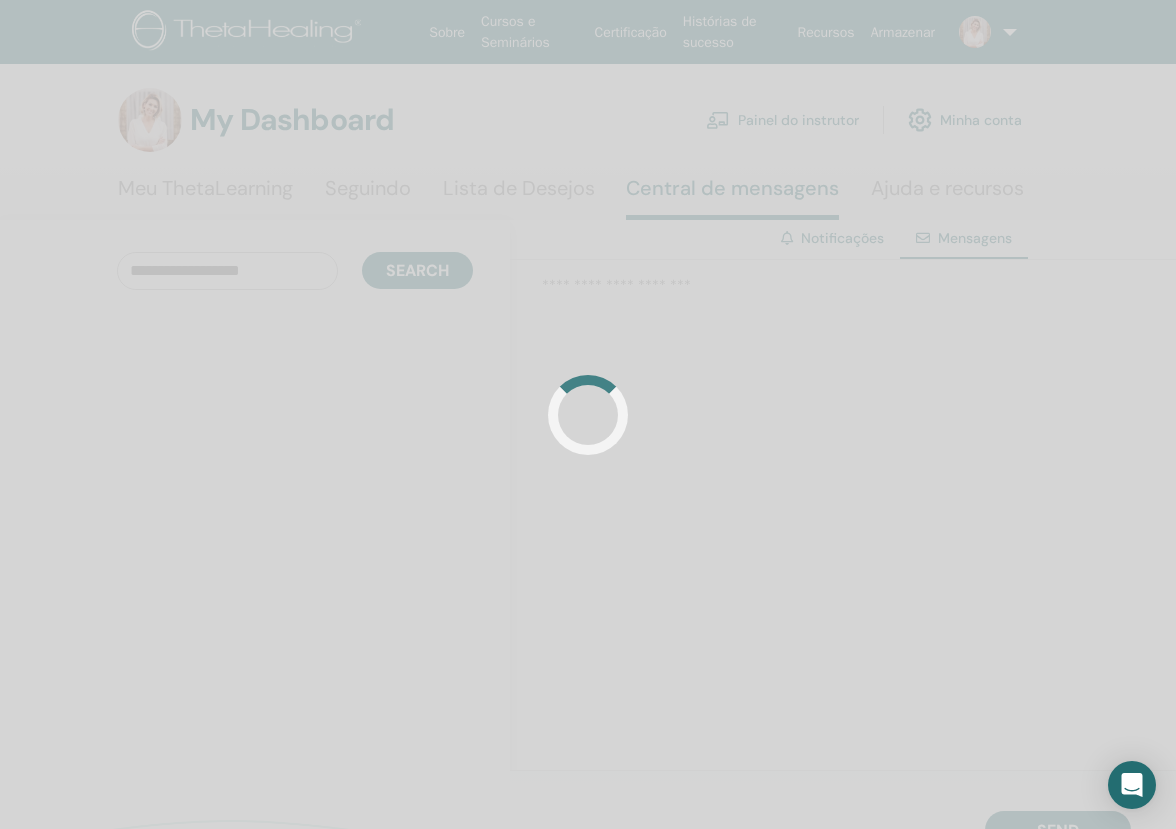 scroll, scrollTop: 0, scrollLeft: 0, axis: both 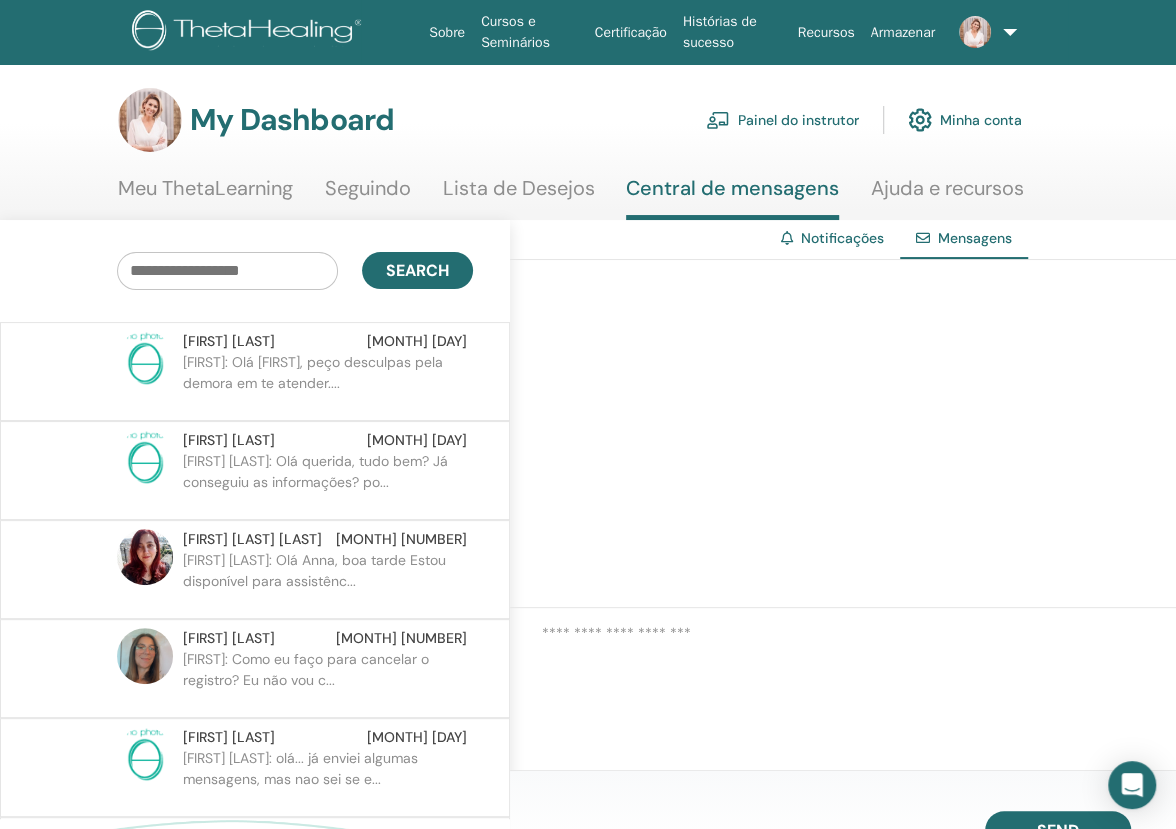 click at bounding box center [787, 238] 